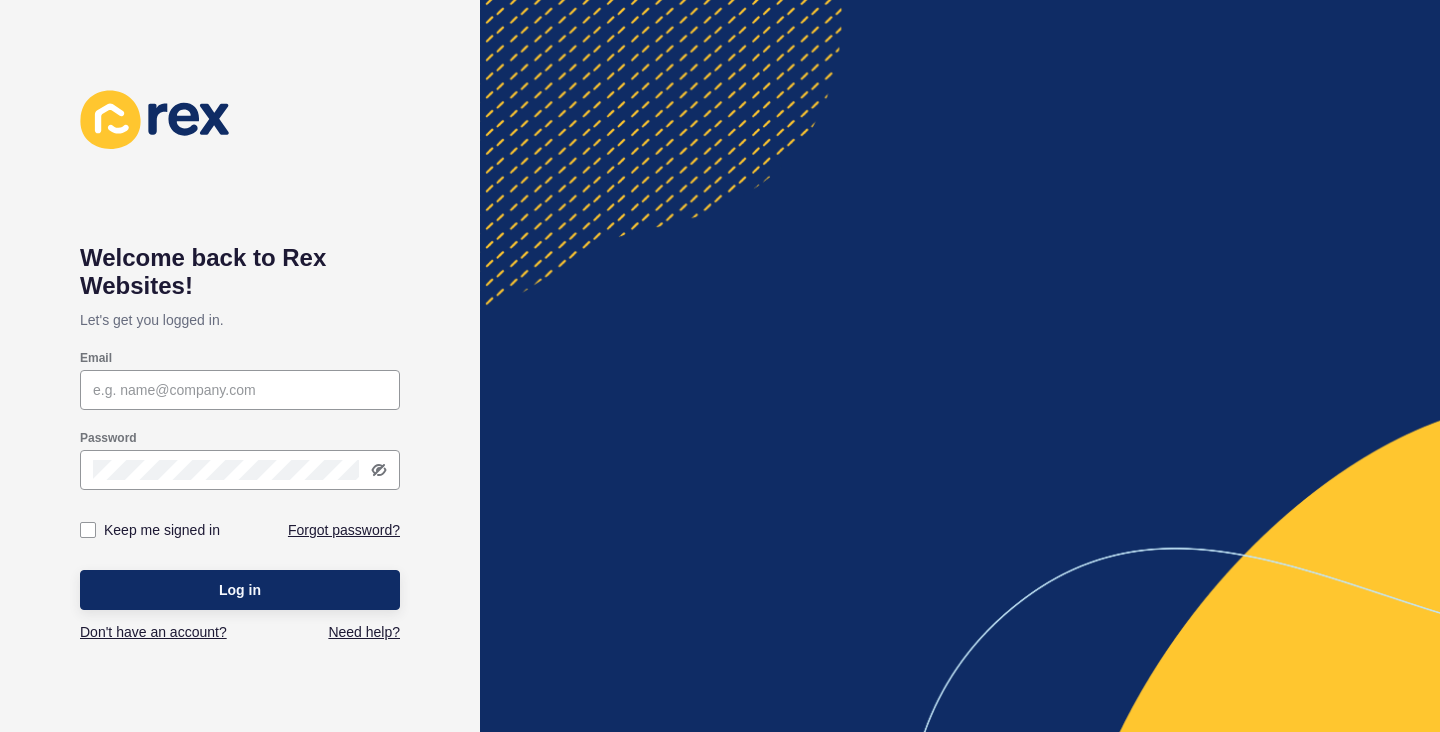 scroll, scrollTop: 0, scrollLeft: 0, axis: both 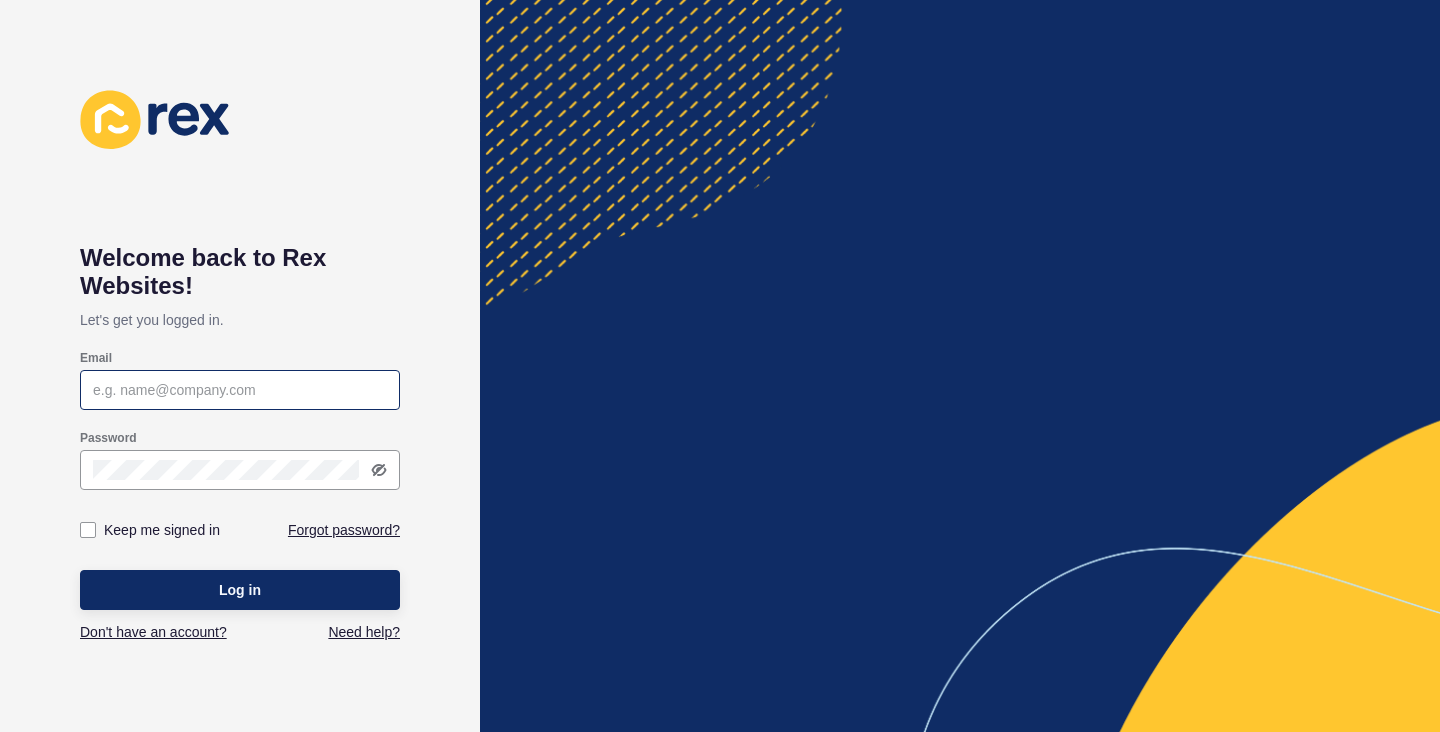 click at bounding box center [240, 390] 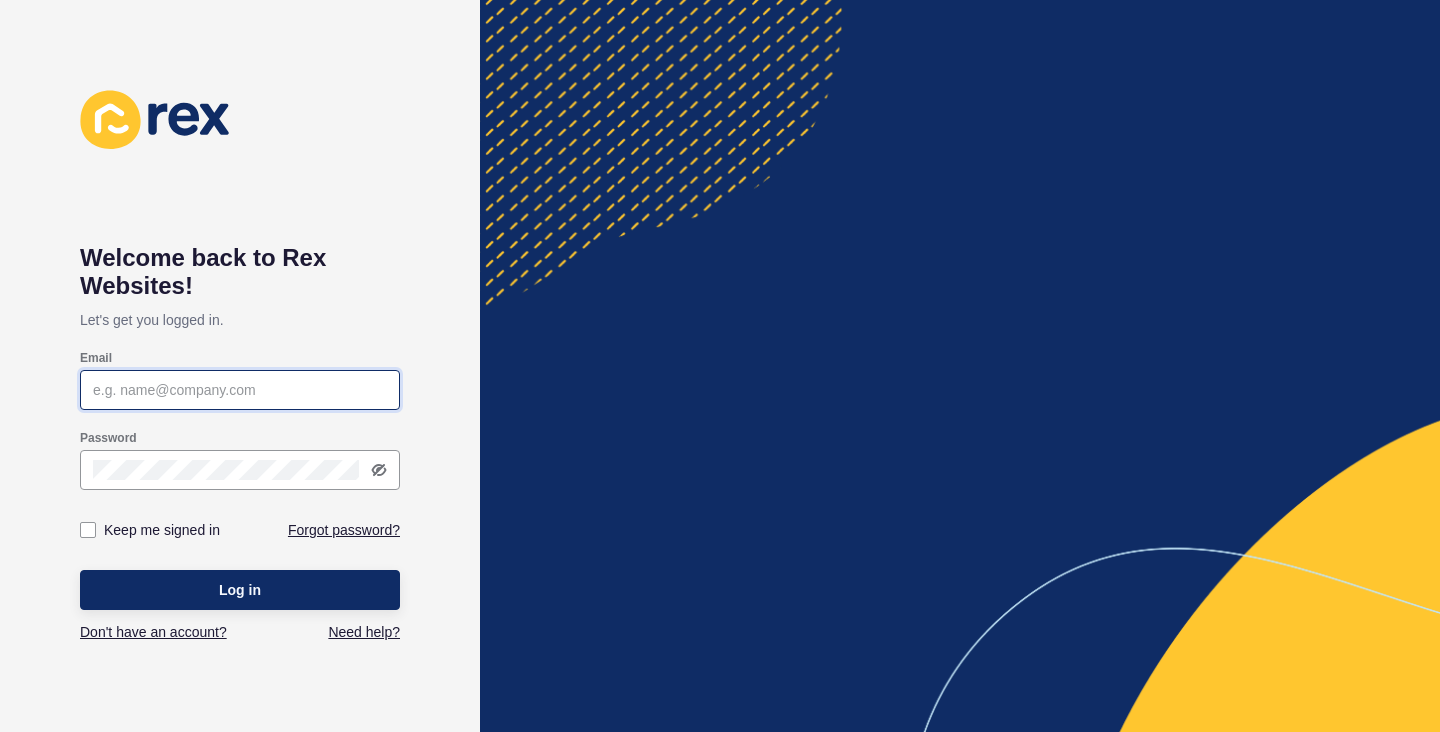click on "Email" at bounding box center [240, 390] 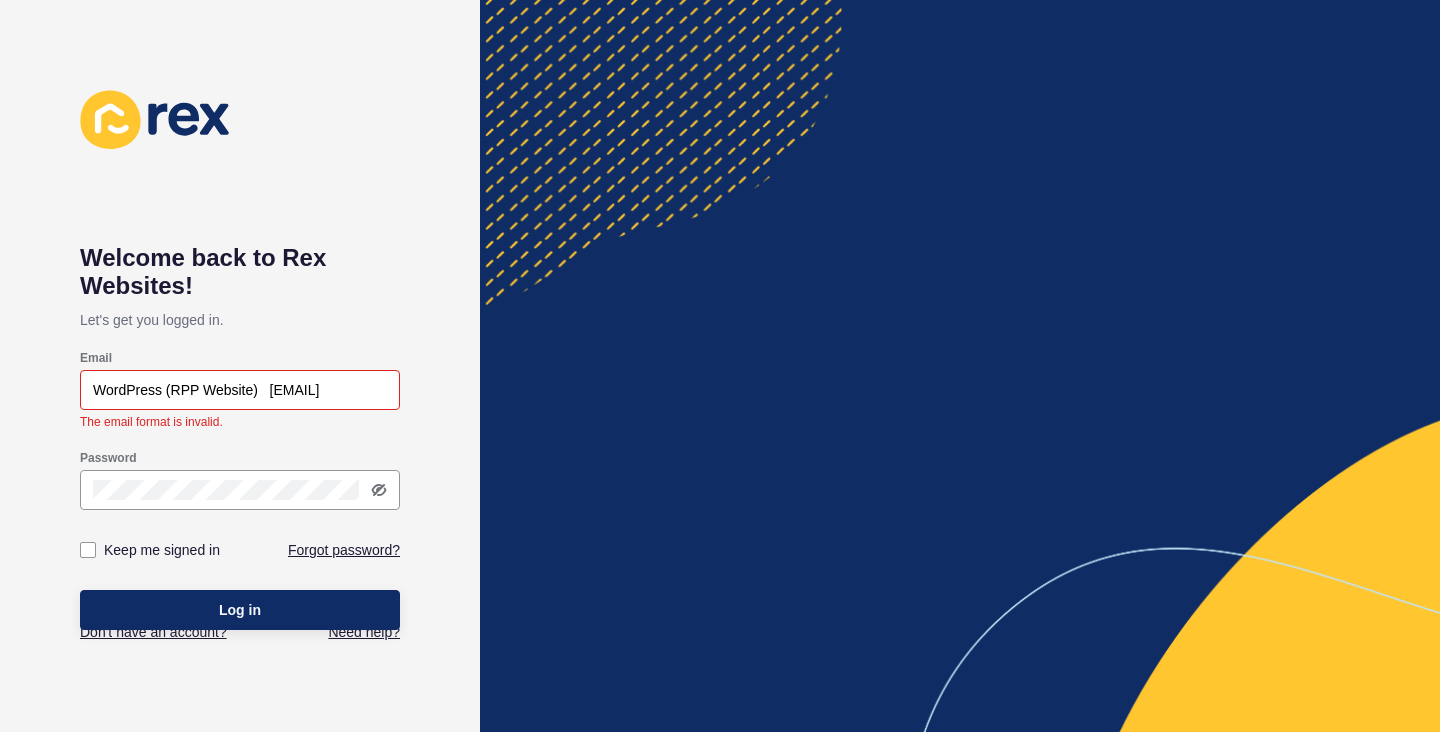 scroll, scrollTop: 0, scrollLeft: 0, axis: both 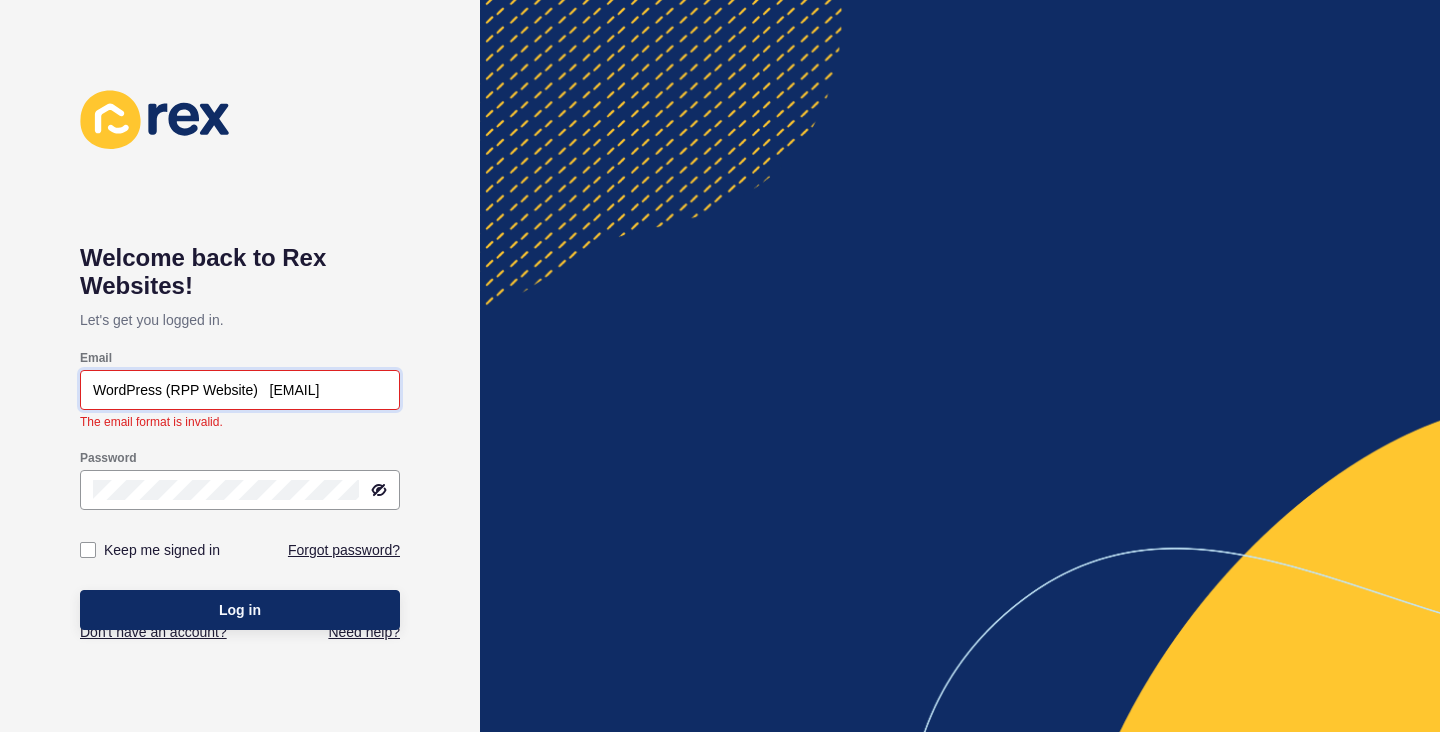 drag, startPoint x: 270, startPoint y: 392, endPoint x: 64, endPoint y: 392, distance: 206 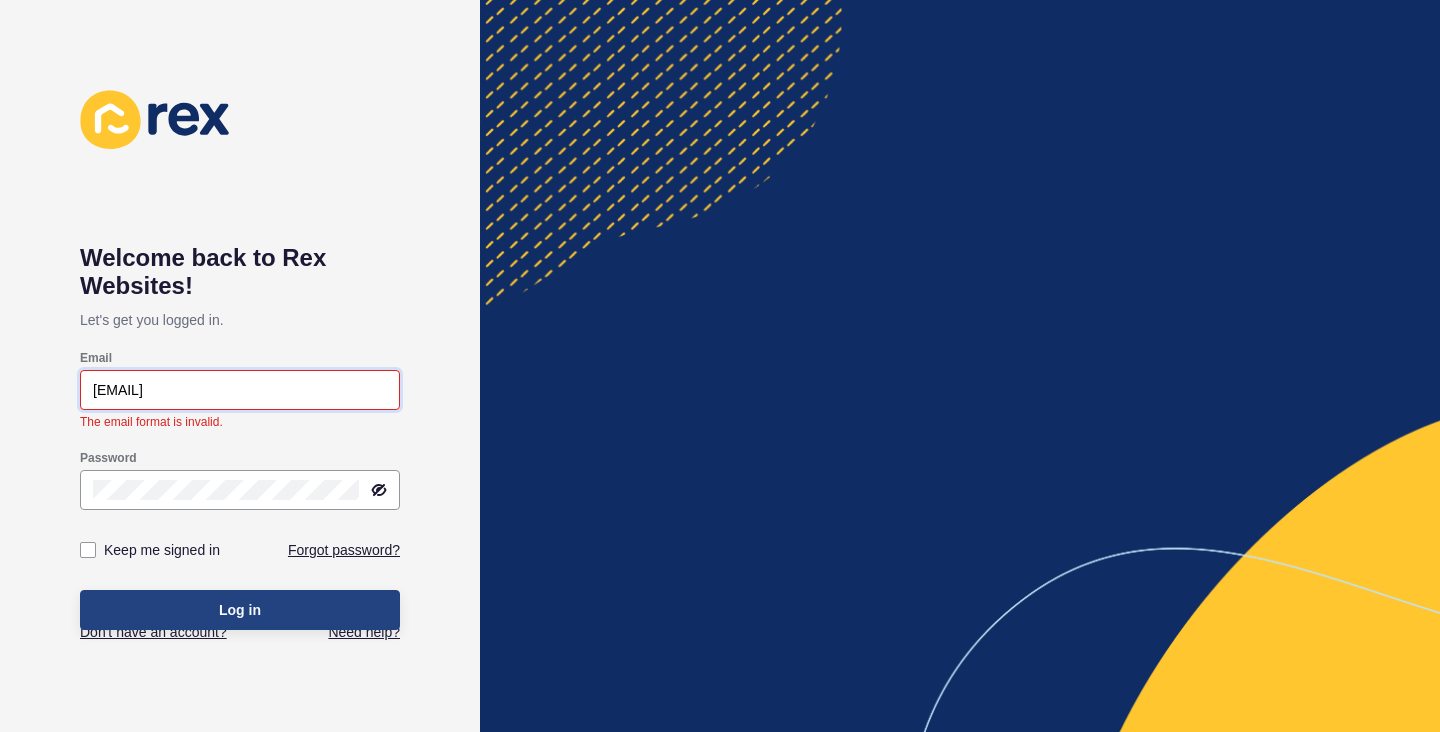 type on "[EMAIL]" 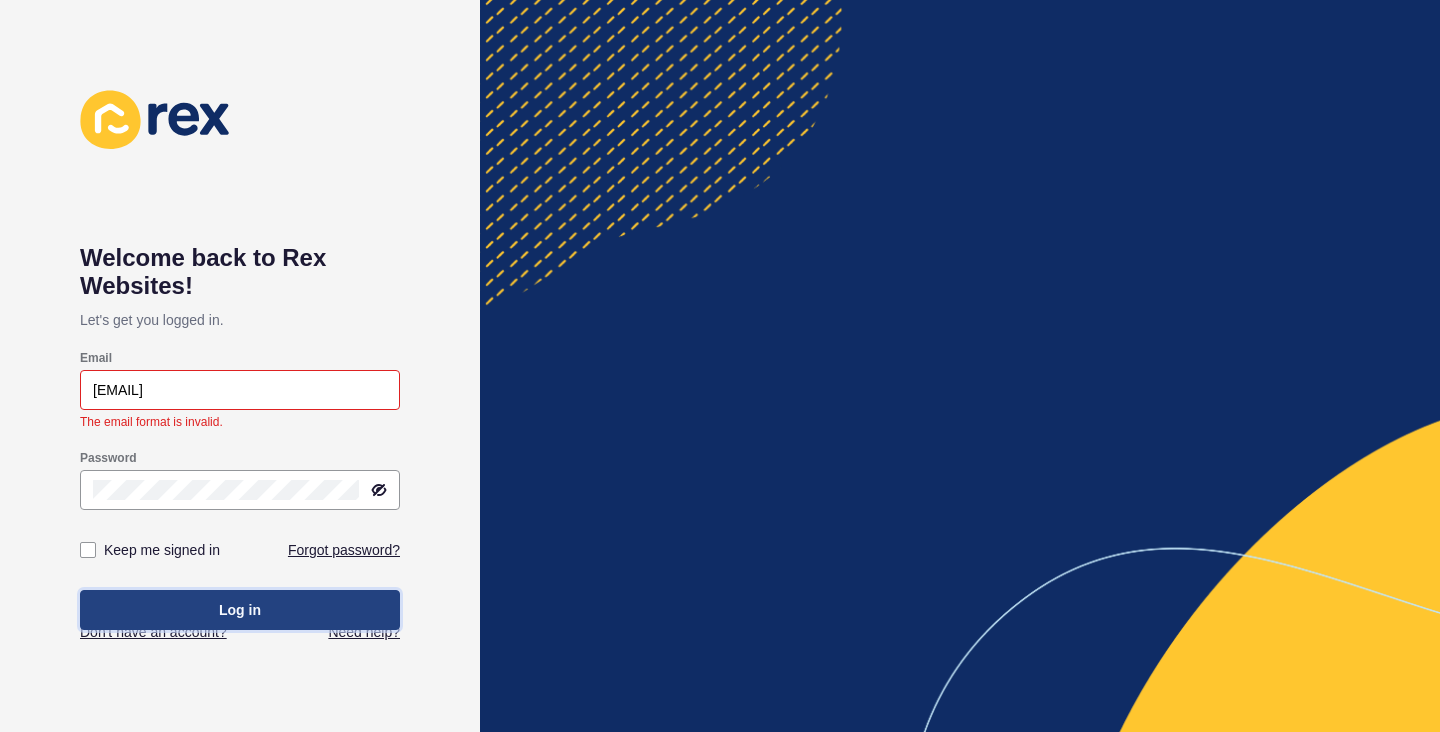 click on "Log in" at bounding box center (240, 610) 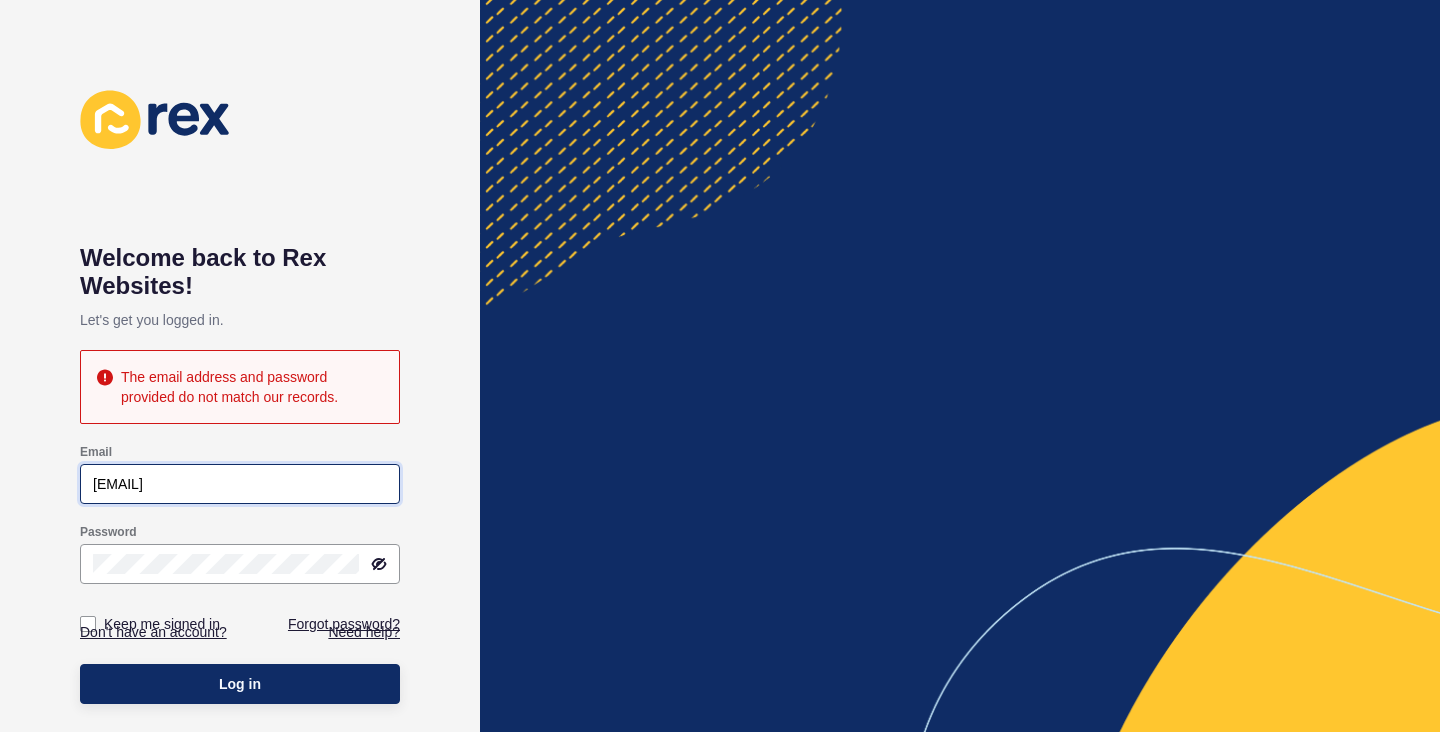 click on "[EMAIL]" at bounding box center [240, 484] 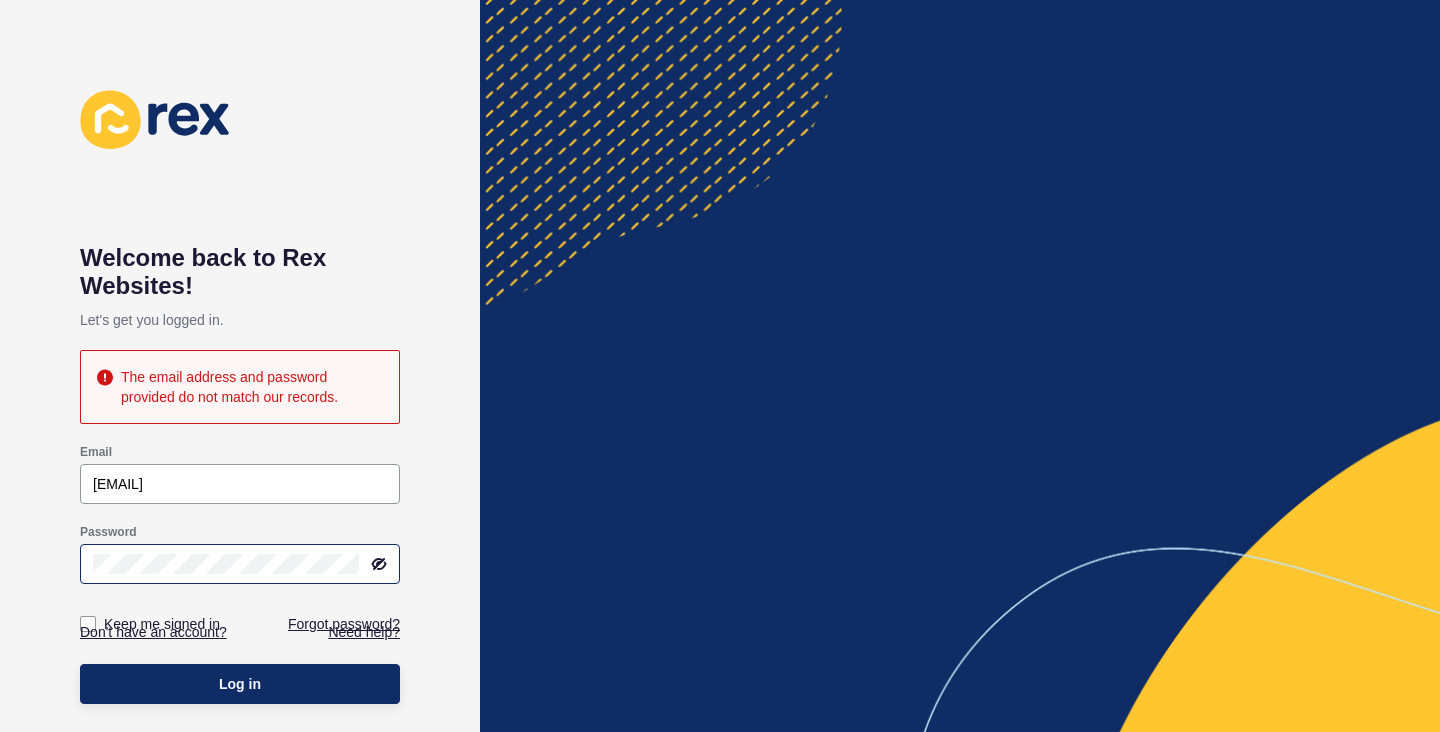 click at bounding box center [380, 564] 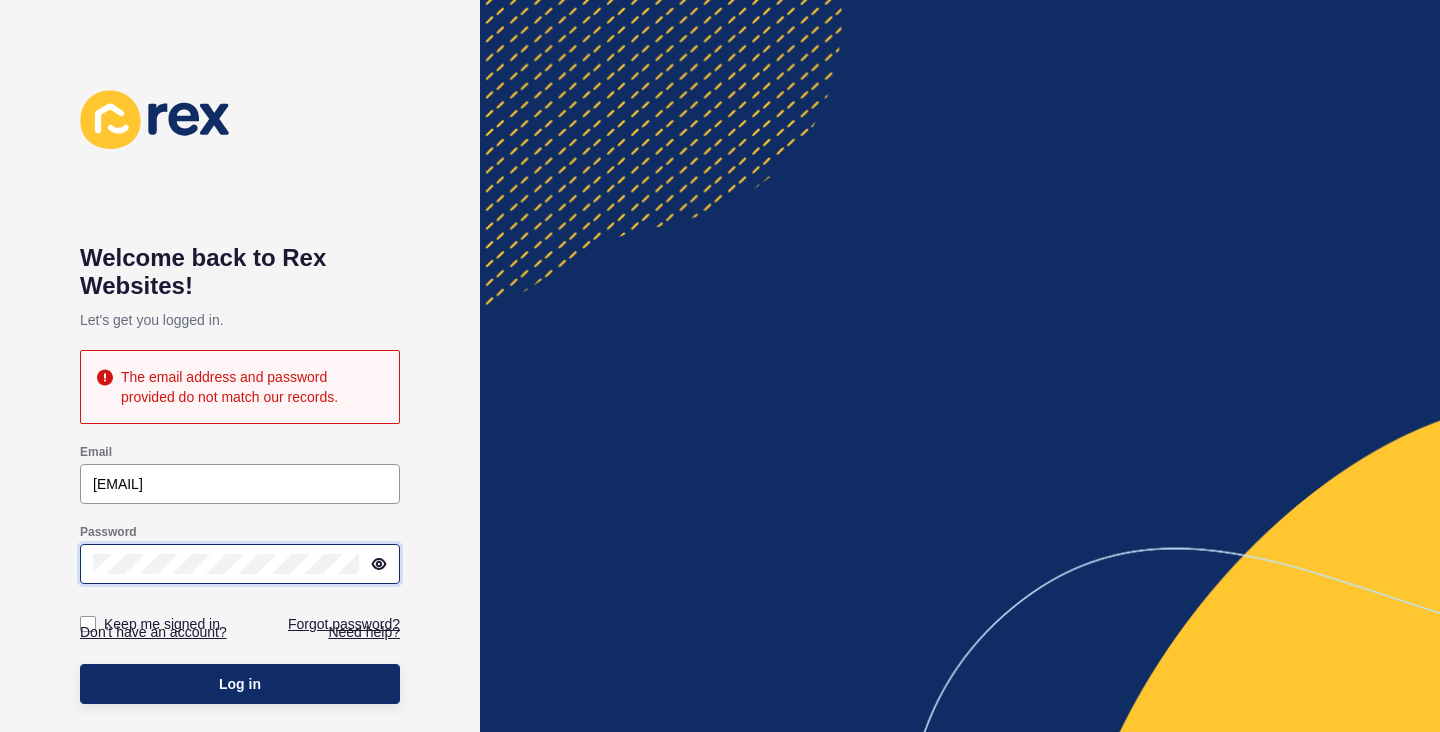 click on "Welcome back to Rex Websites! Let's get you logged in.   The email address and password provided do not match our records. Email [EMAIL] Password Keep me signed in Forgot password? Log in Don't have an account? Need help?" at bounding box center (240, 366) 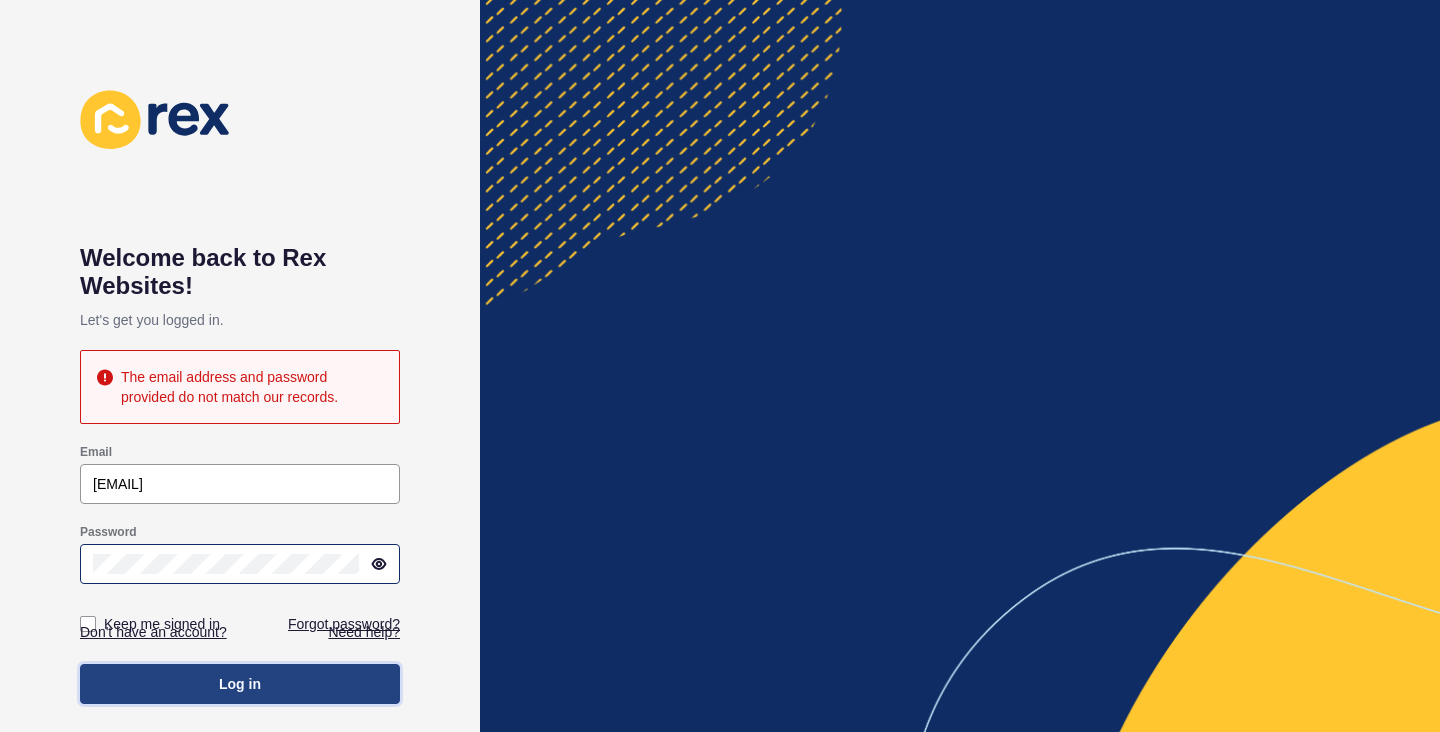 click on "Log in" at bounding box center (240, 684) 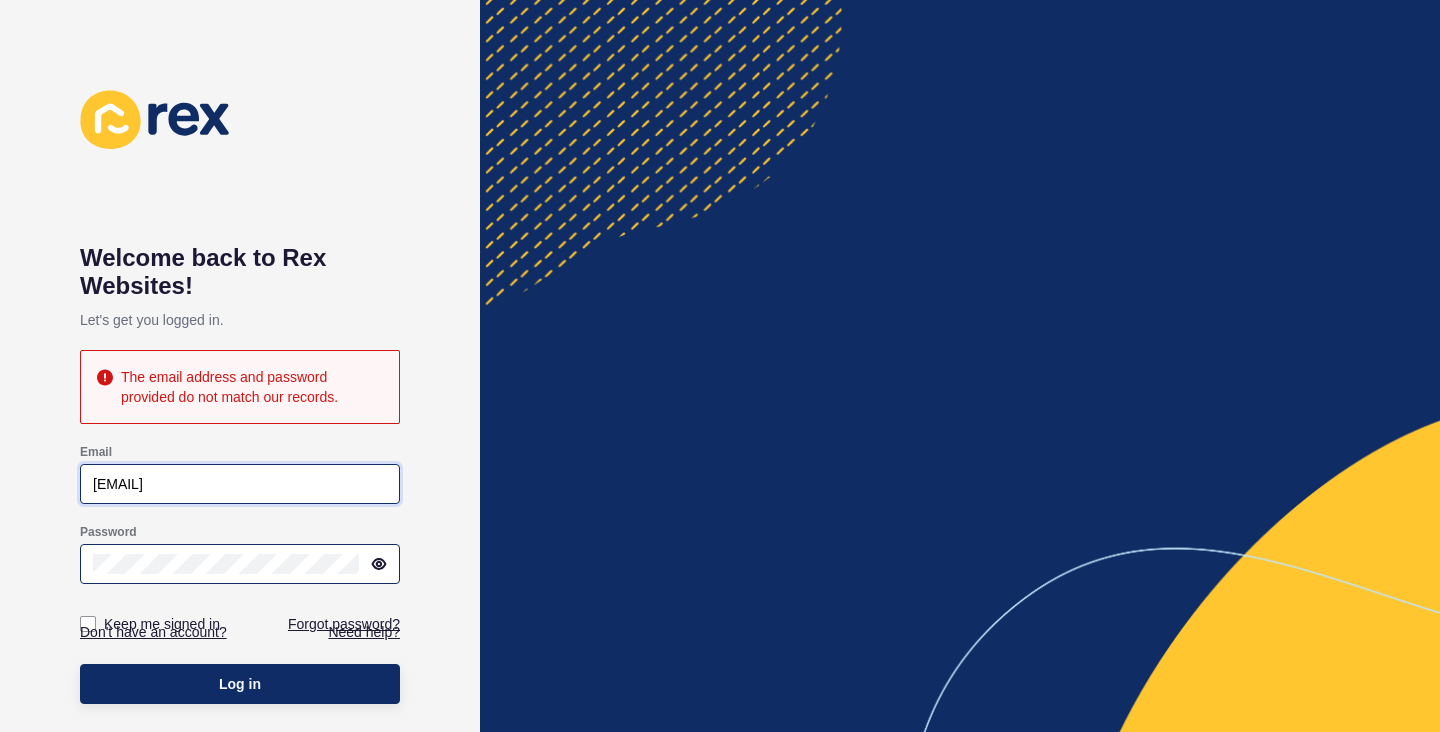 drag, startPoint x: 286, startPoint y: 484, endPoint x: 0, endPoint y: 491, distance: 286.08566 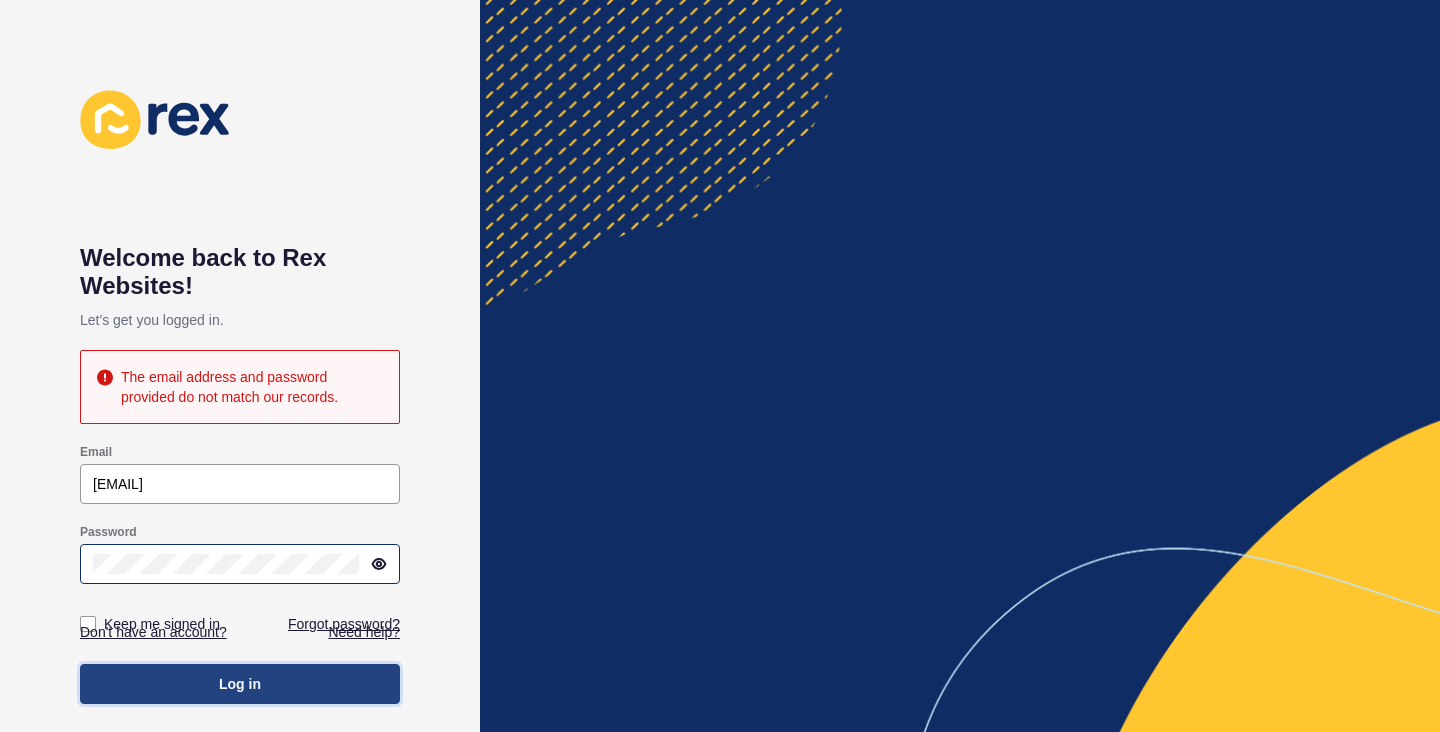 click on "Log in" at bounding box center (240, 684) 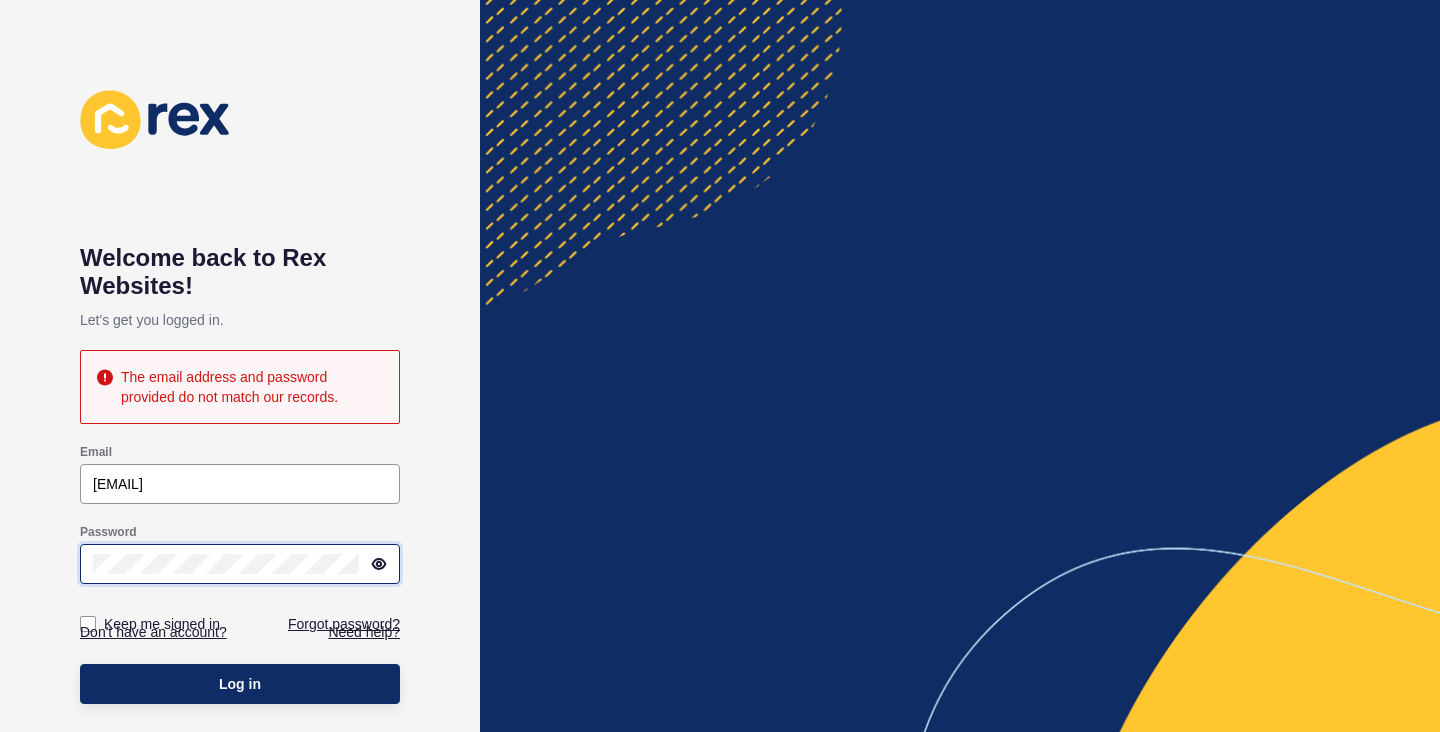 click on "Welcome back to Rex Websites! Let's get you logged in.   The email address and password provided do not match our records. Email [EMAIL] Password Keep me signed in Forgot password? Log in Don't have an account? Need help?" at bounding box center (240, 366) 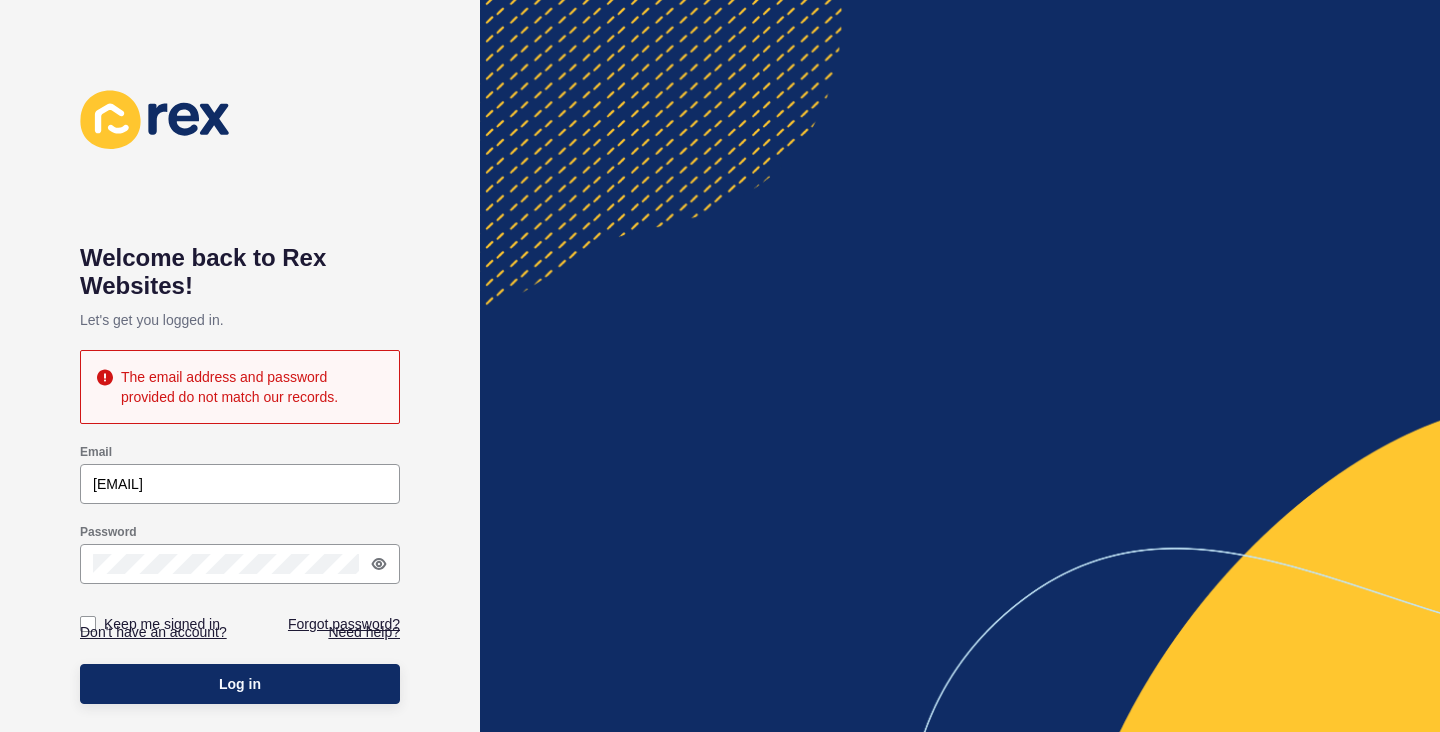 click on "Welcome back to Rex Websites! Let's get you logged in.   The email address and password provided do not match our records. Email [EMAIL] Password Keep me signed in Forgot password? Log in Don't have an account? Need help?" at bounding box center [240, 366] 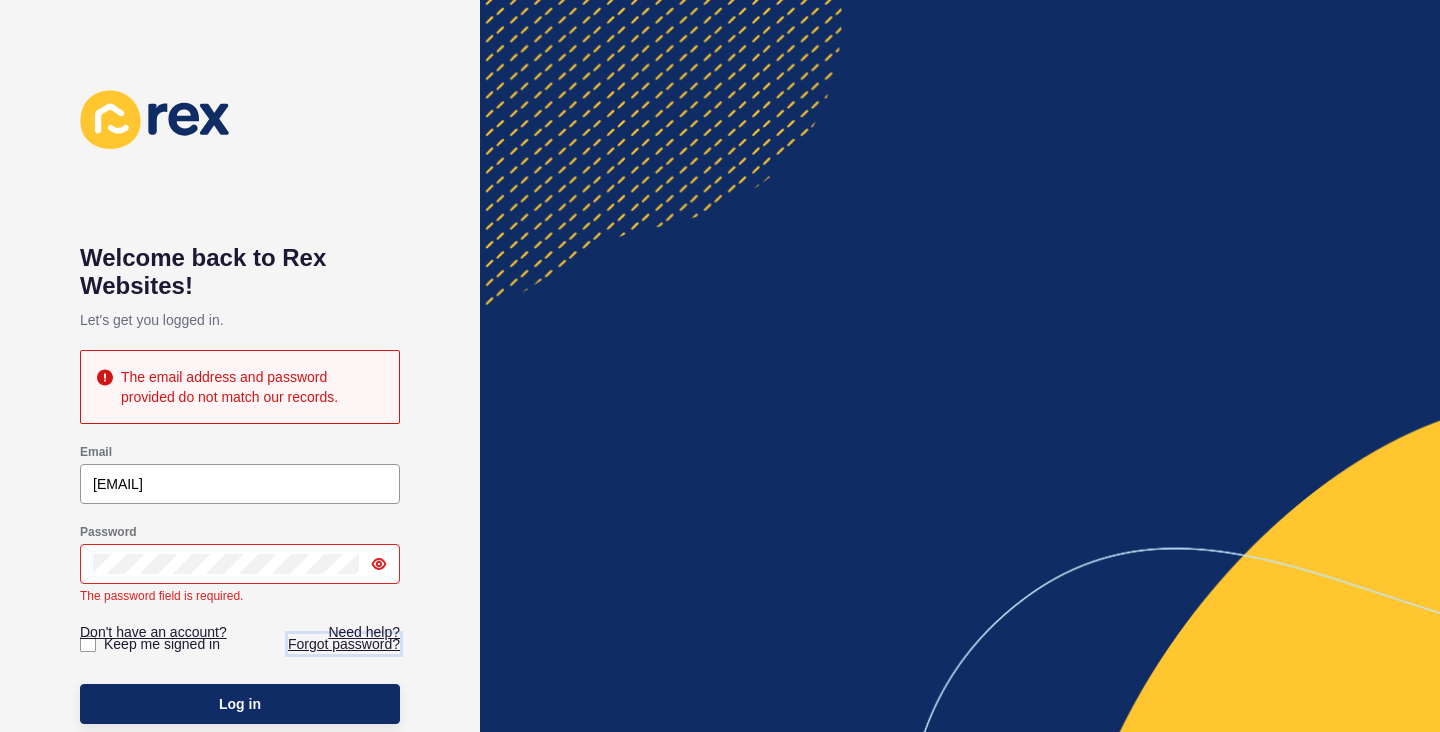 click on "Forgot password?" at bounding box center [344, 644] 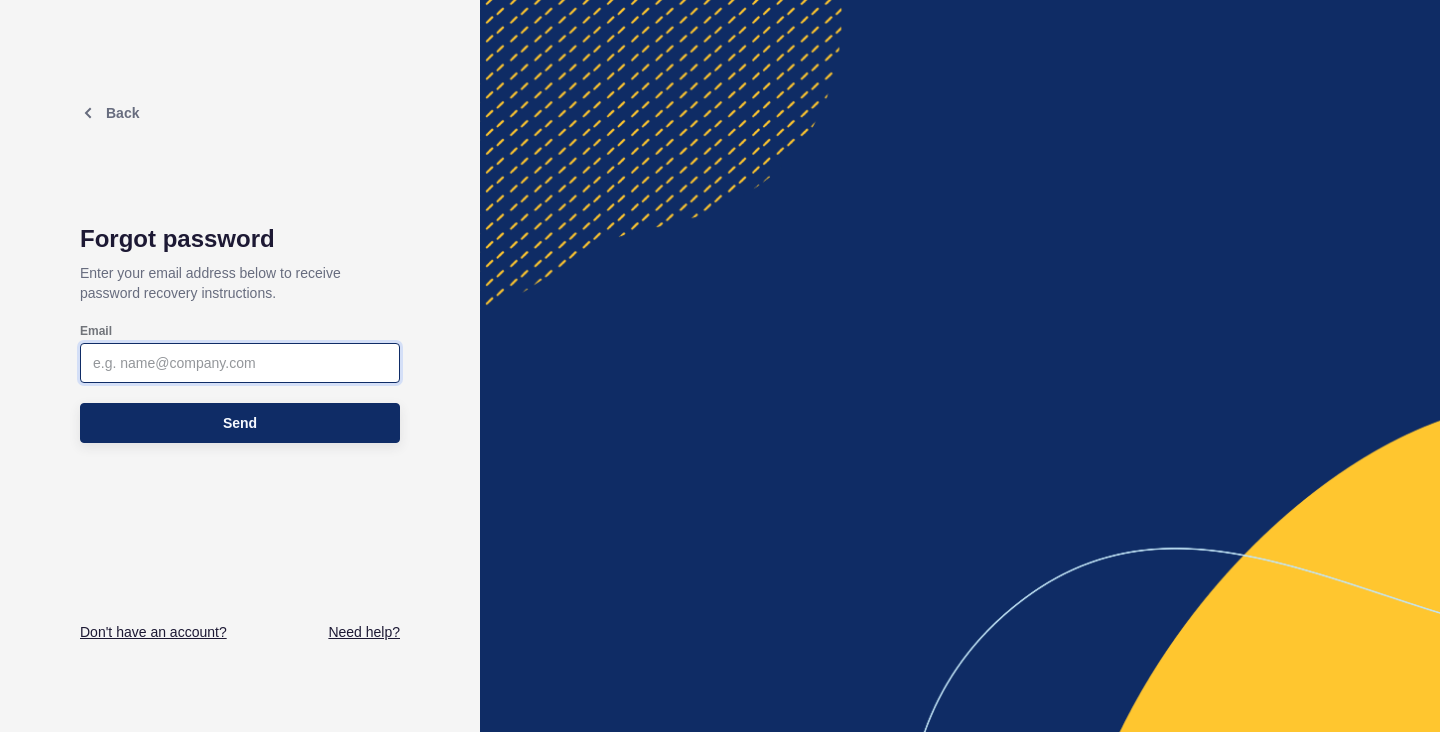 click on "Email" at bounding box center [240, 363] 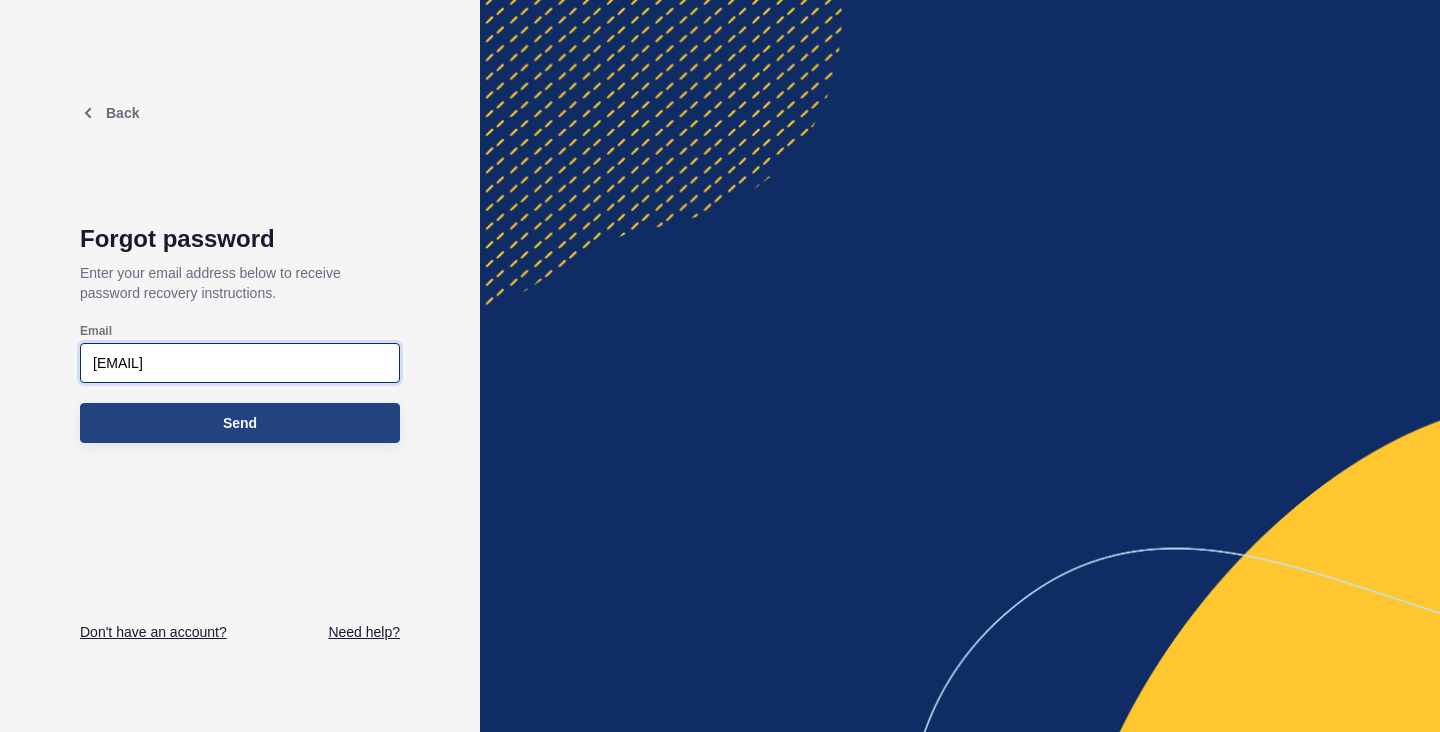type on "[EMAIL]" 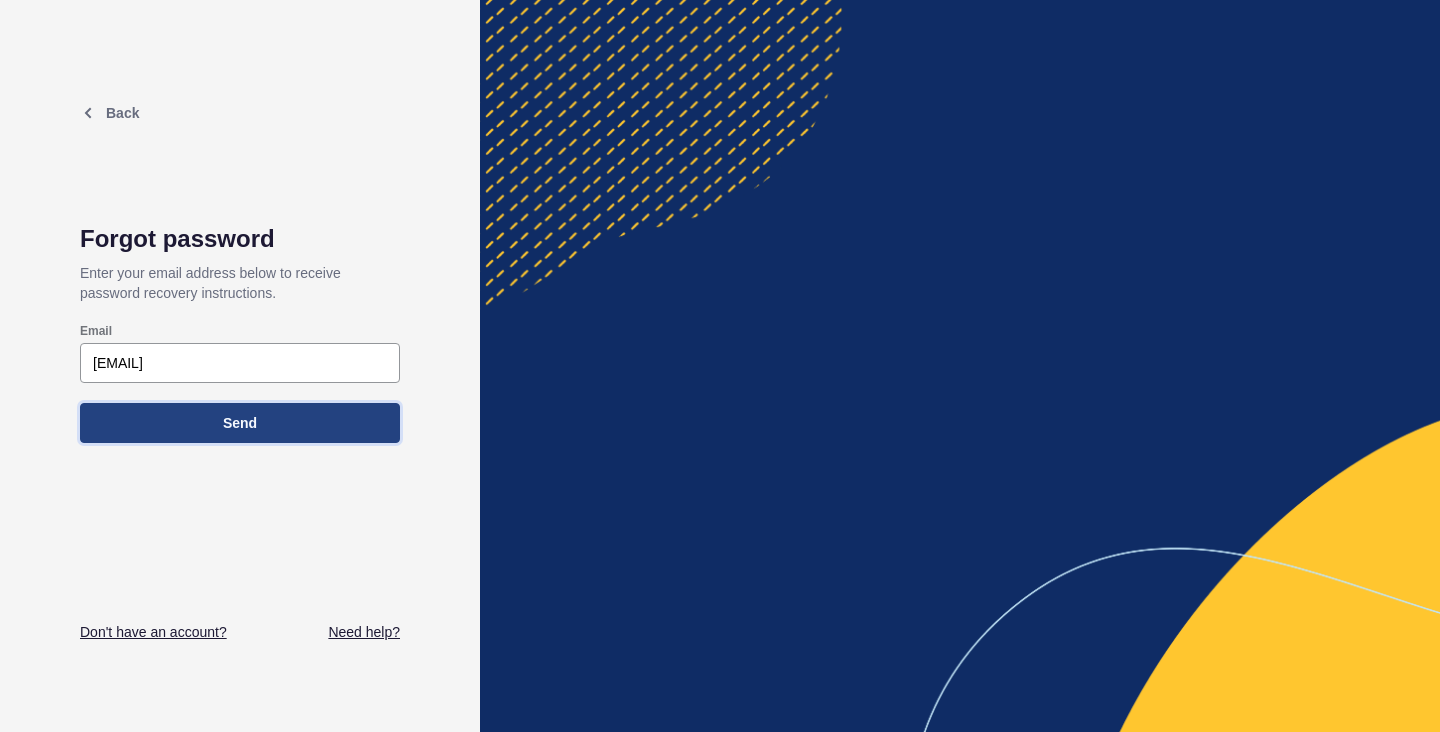 click on "Send" at bounding box center [240, 423] 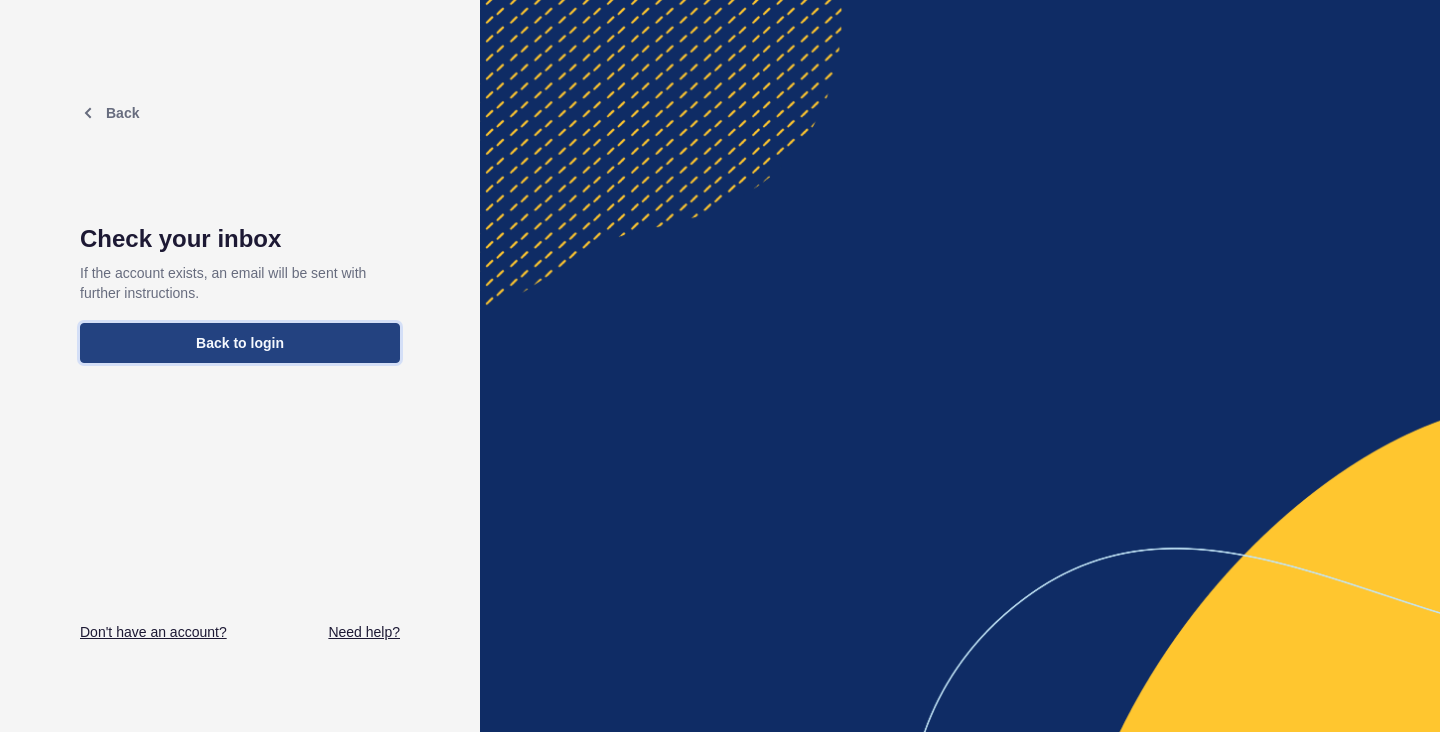 click on "Back to login" at bounding box center (240, 343) 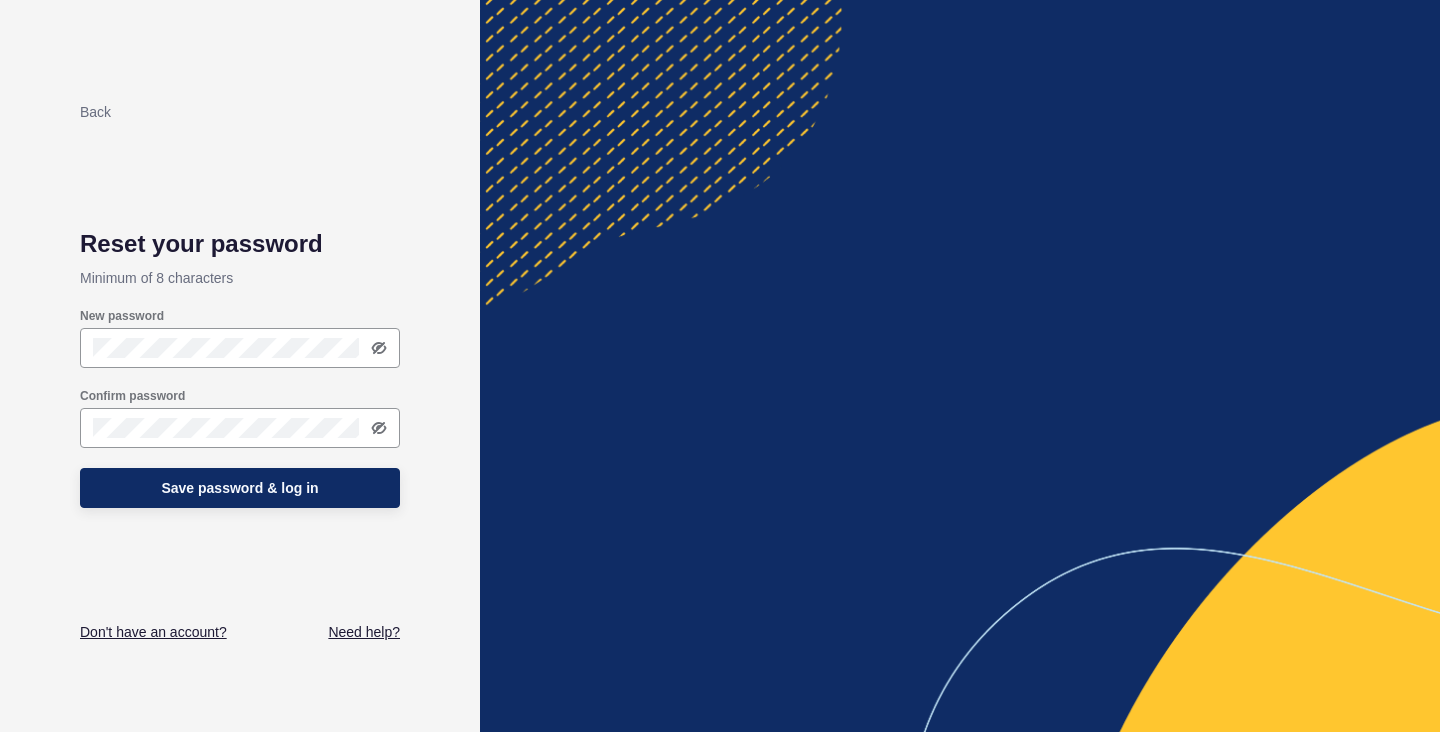 scroll, scrollTop: 0, scrollLeft: 0, axis: both 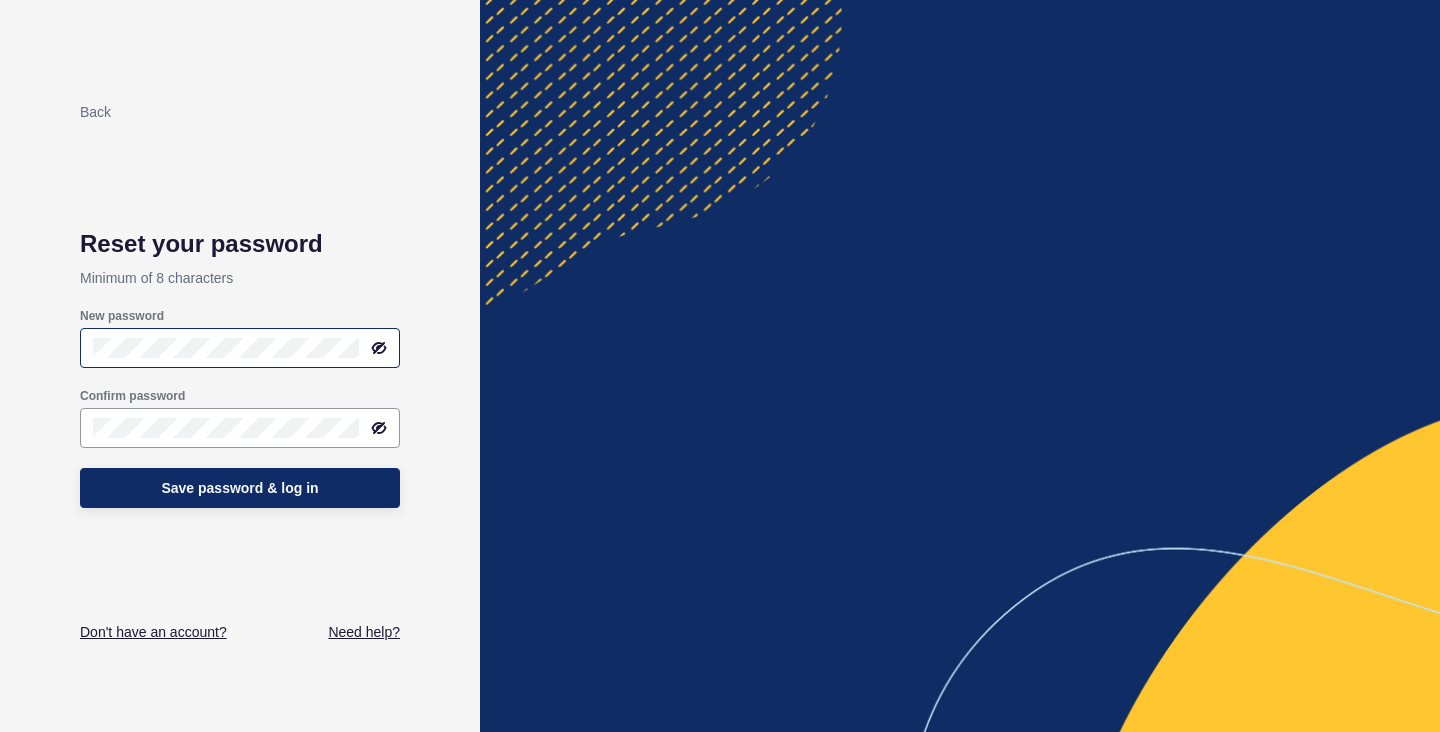 click at bounding box center (378, 347) 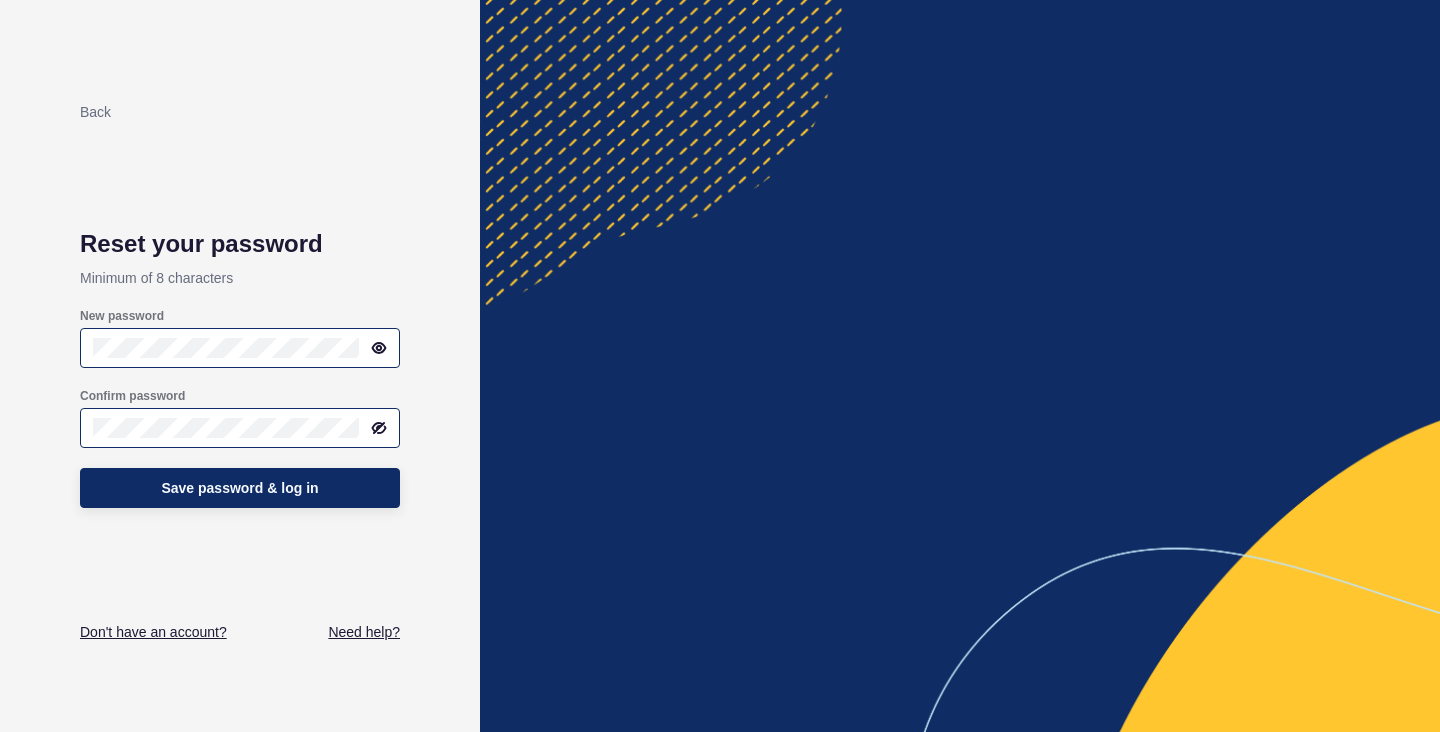 click at bounding box center [240, 348] 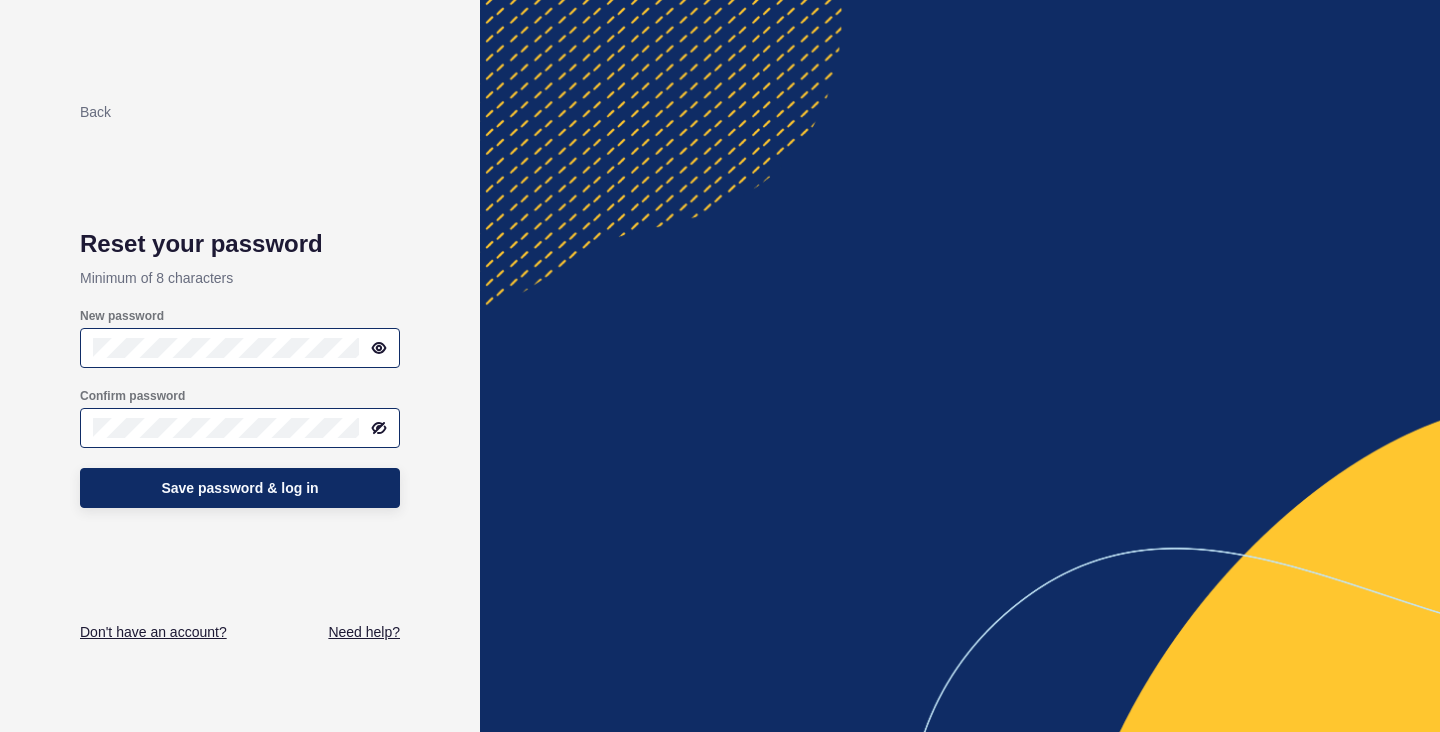 click at bounding box center (379, 348) 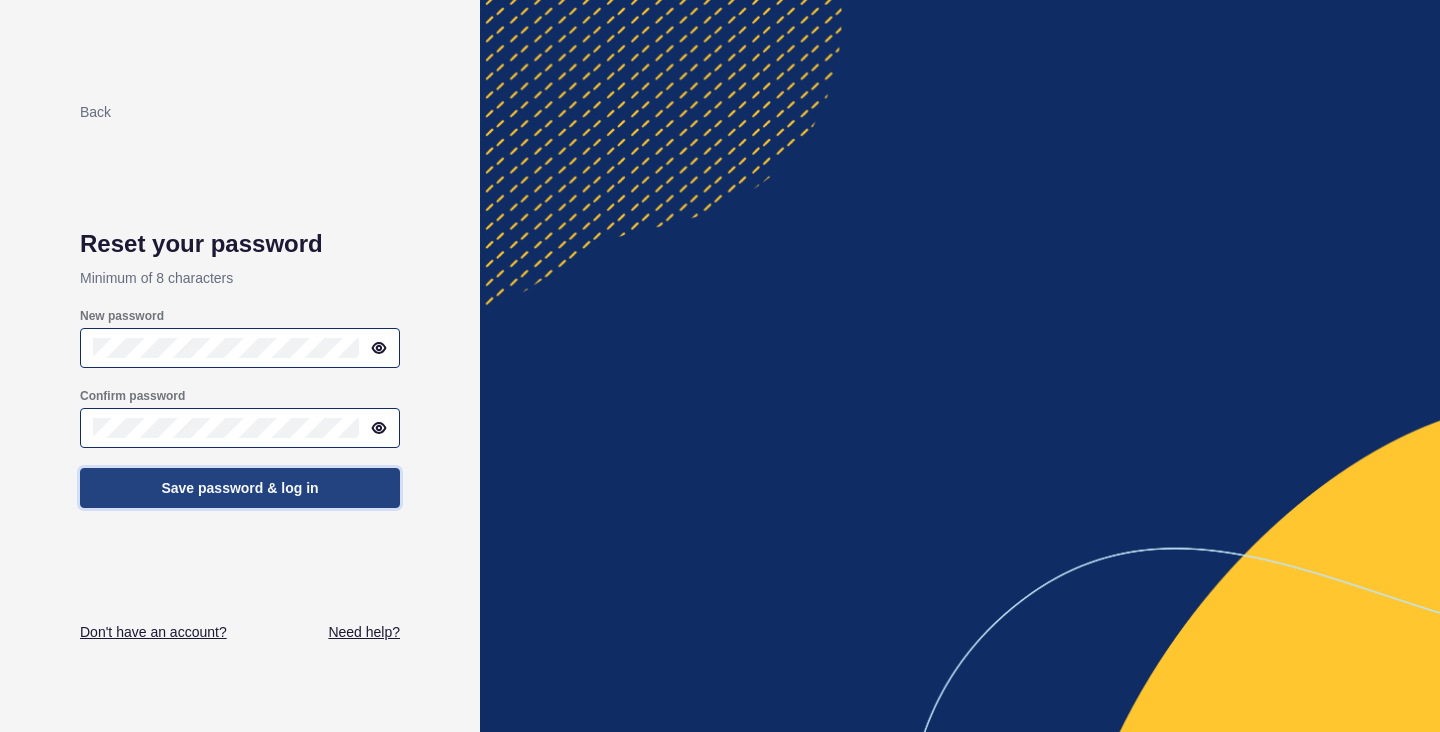 click on "Save password & log in" at bounding box center (239, 488) 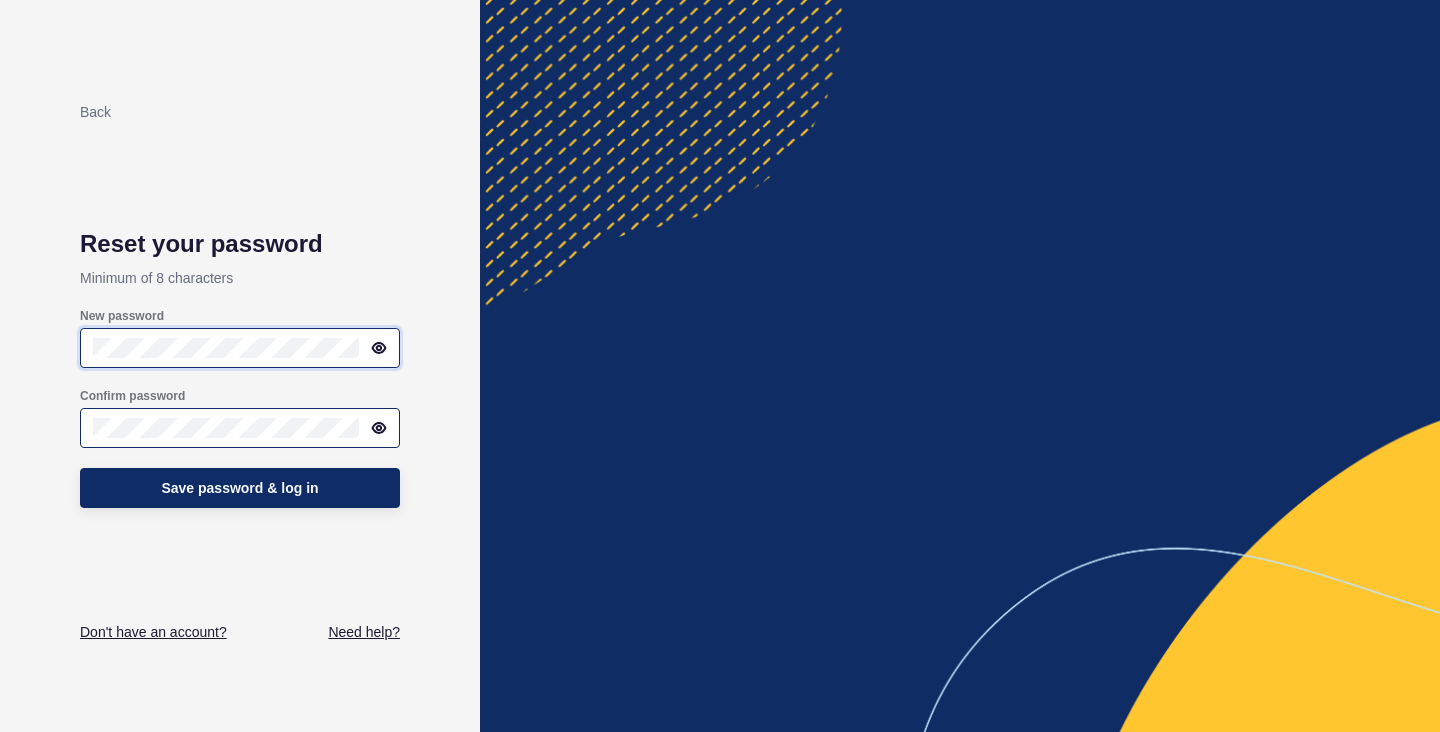 click on "Back Reset your password Minimum of 8 characters New password Confirm password Save password & log in Don't have an account? Need help?" at bounding box center (240, 366) 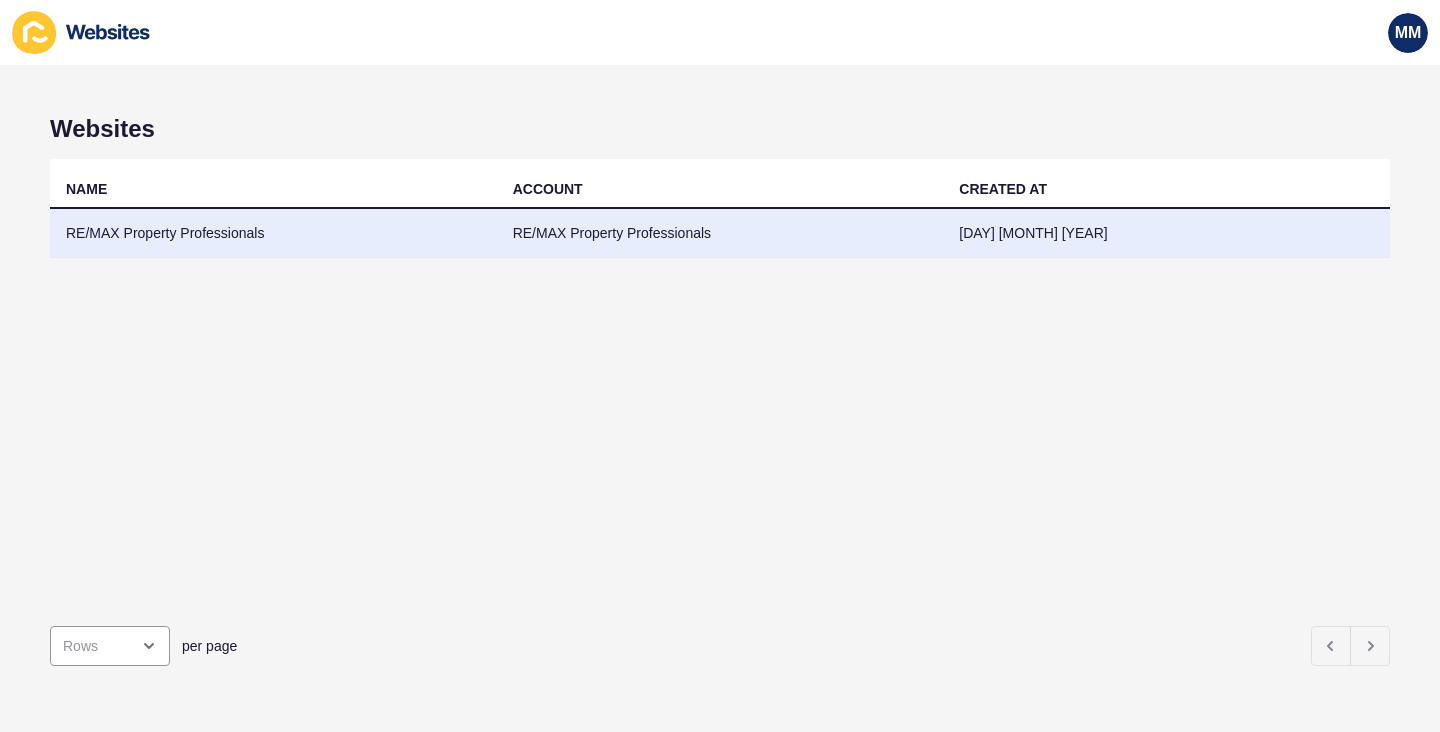 click on "RE/MAX Property Professionals" at bounding box center [720, 233] 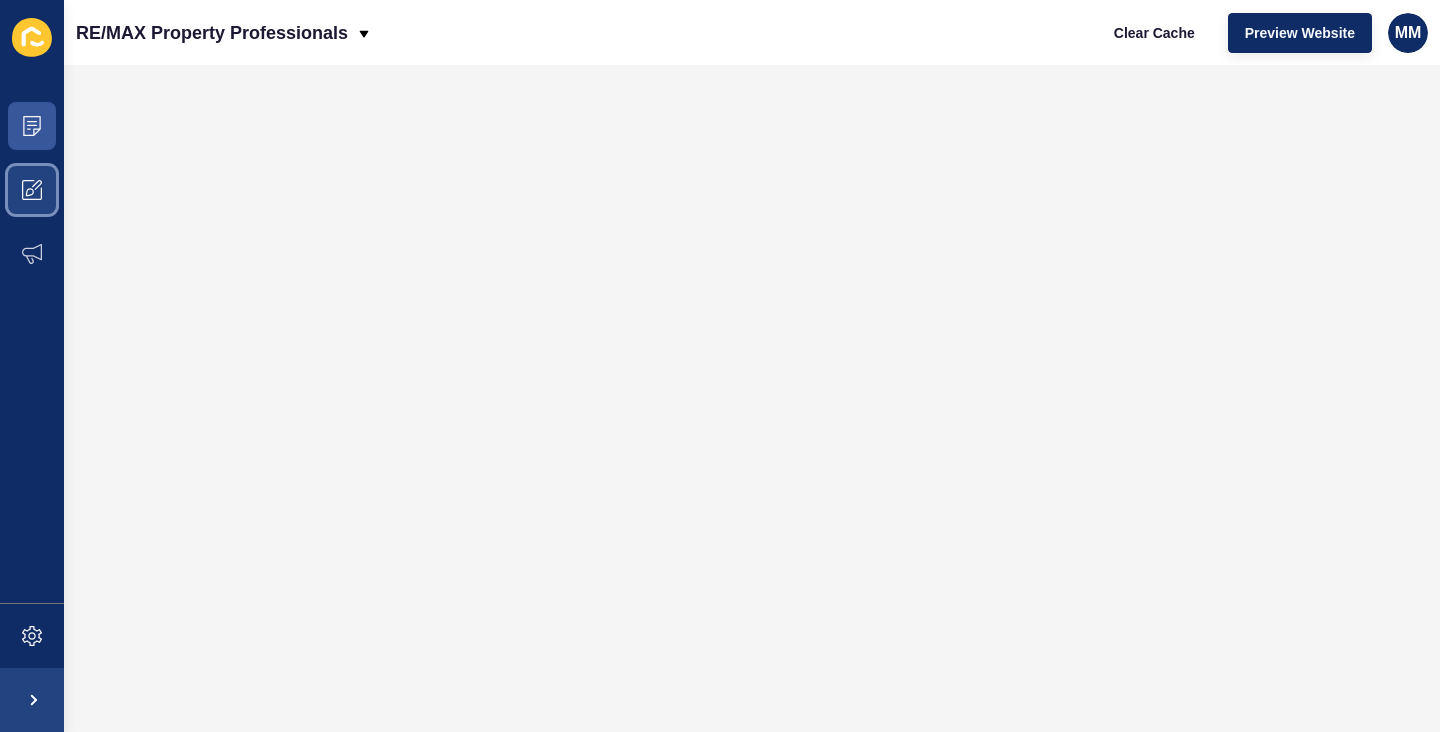 click at bounding box center [32, 190] 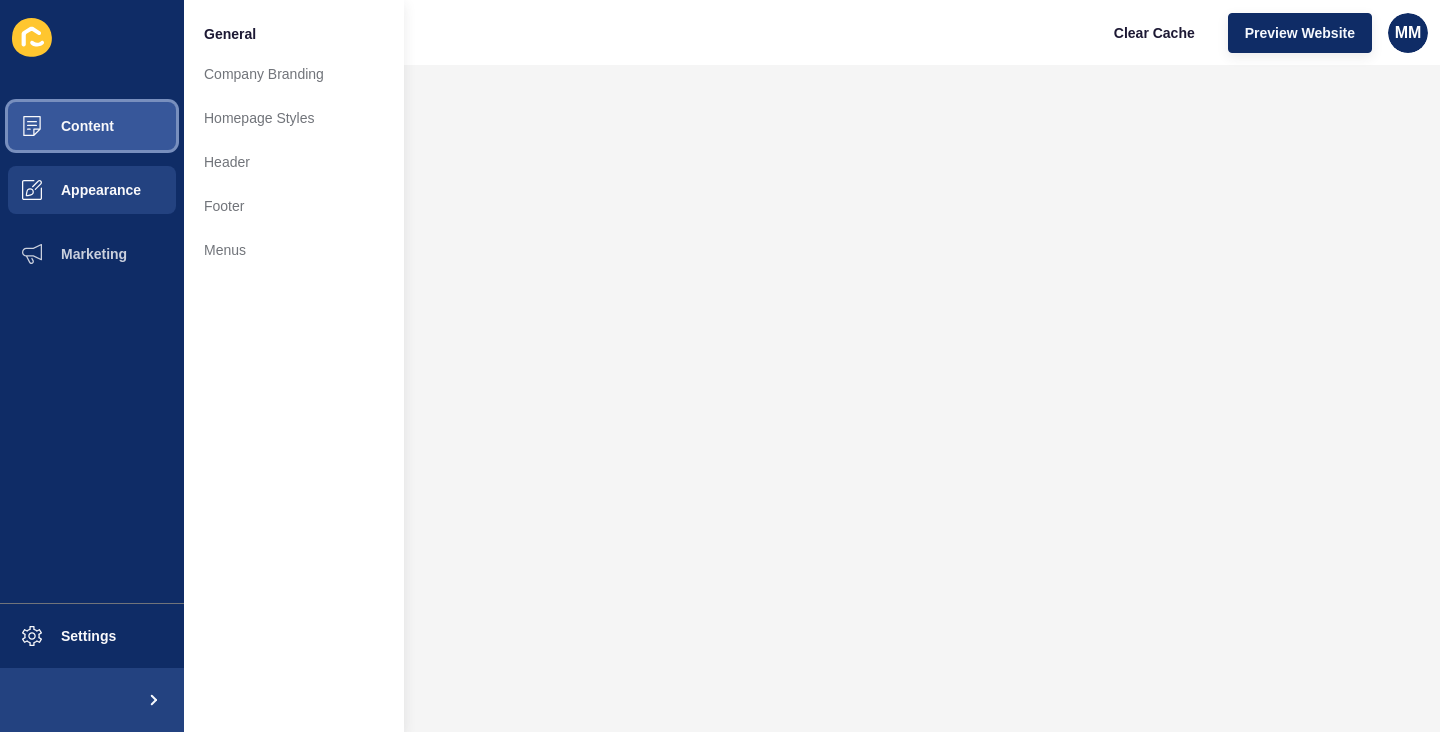 click on "Content" at bounding box center (92, 126) 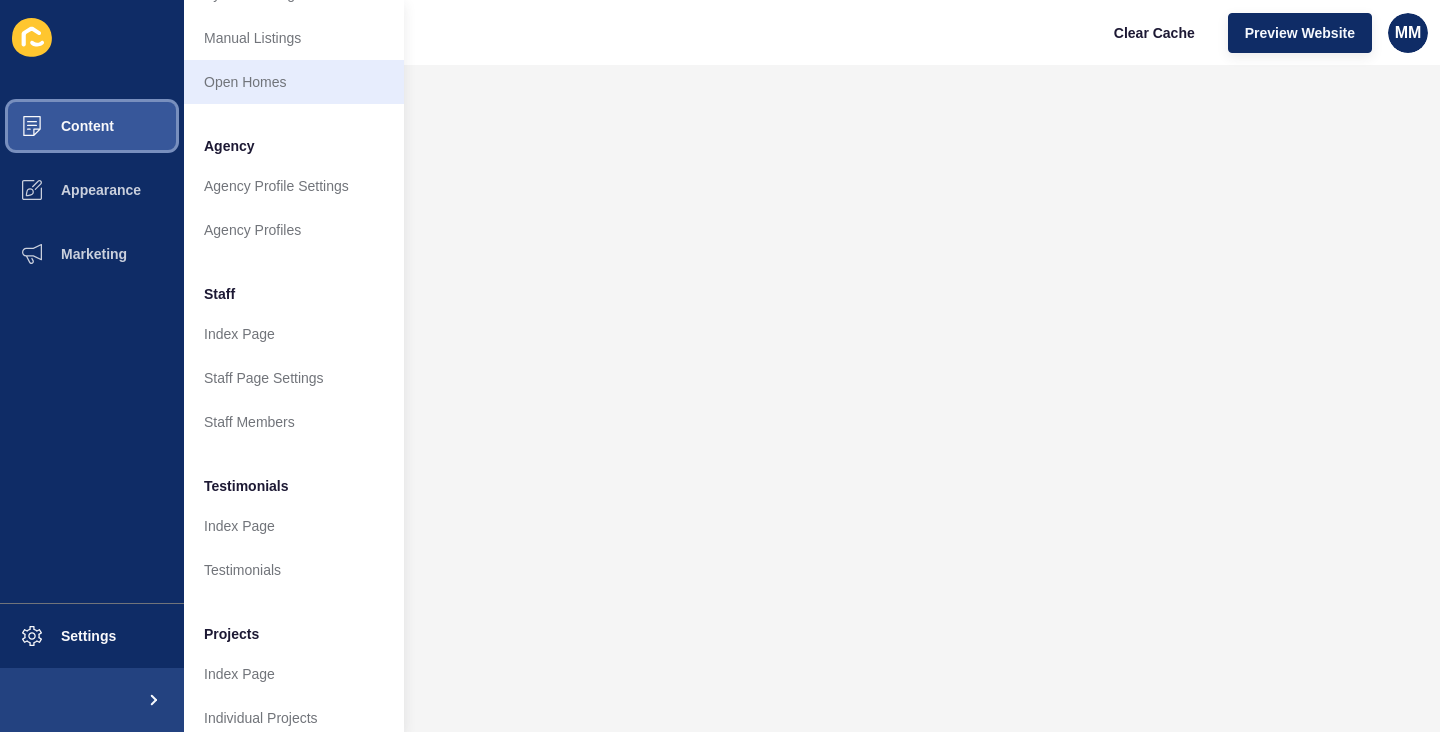 scroll, scrollTop: 440, scrollLeft: 0, axis: vertical 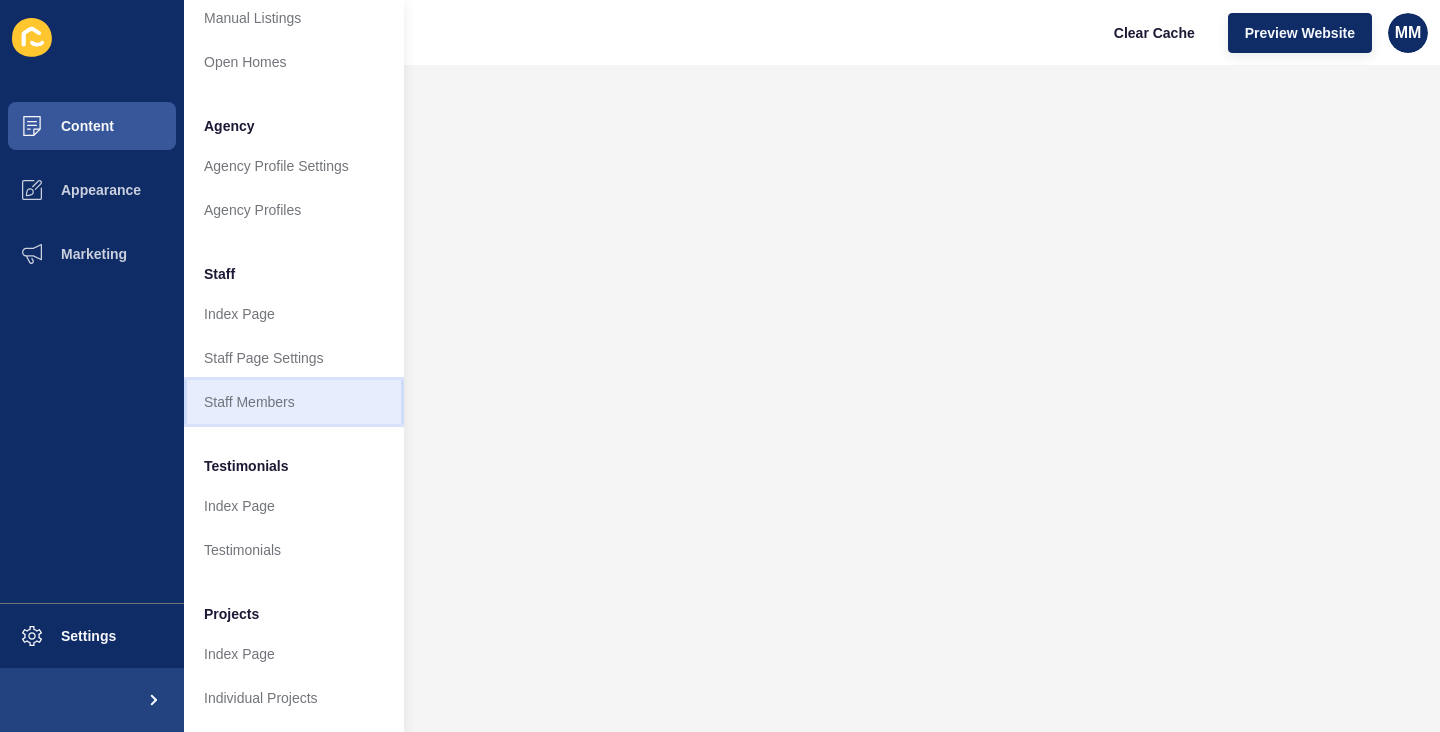 click on "Staff Members" at bounding box center [294, 402] 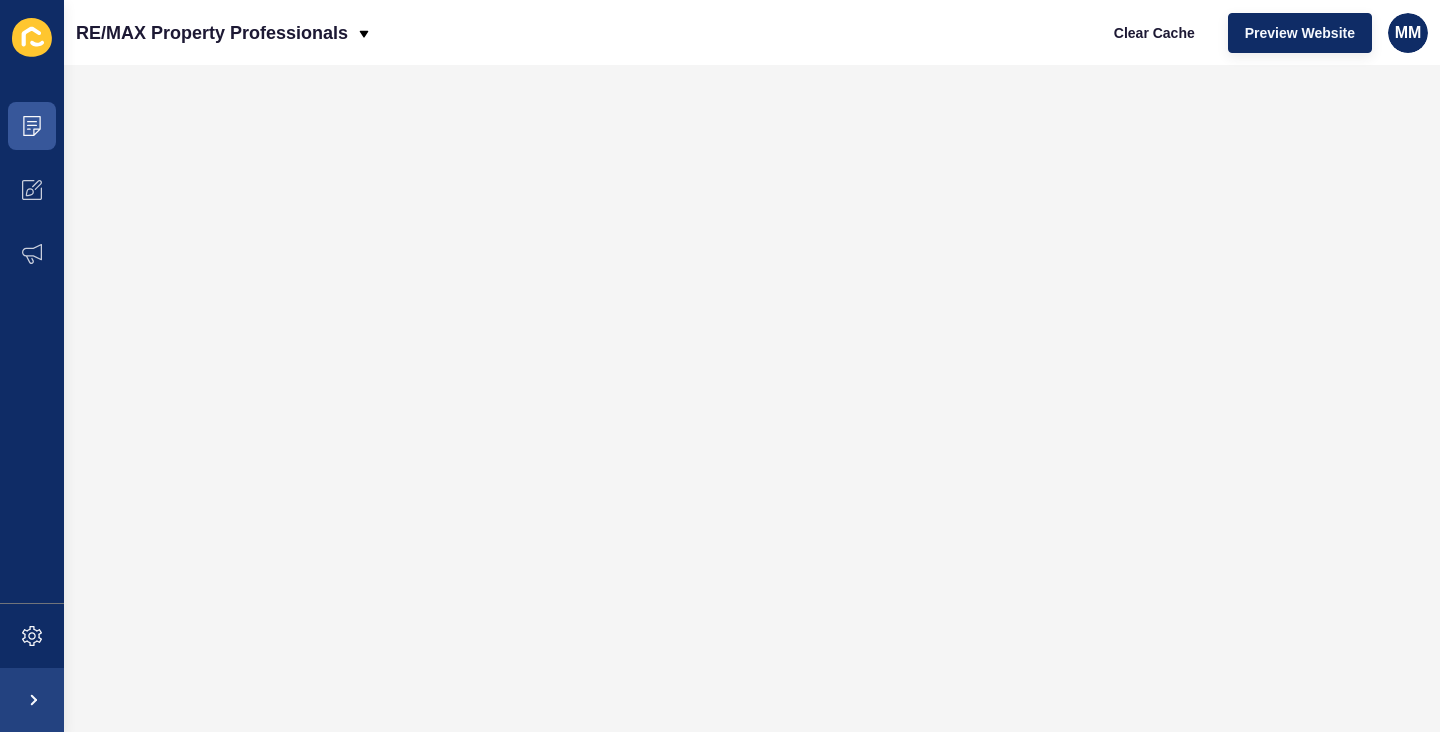scroll, scrollTop: 0, scrollLeft: 0, axis: both 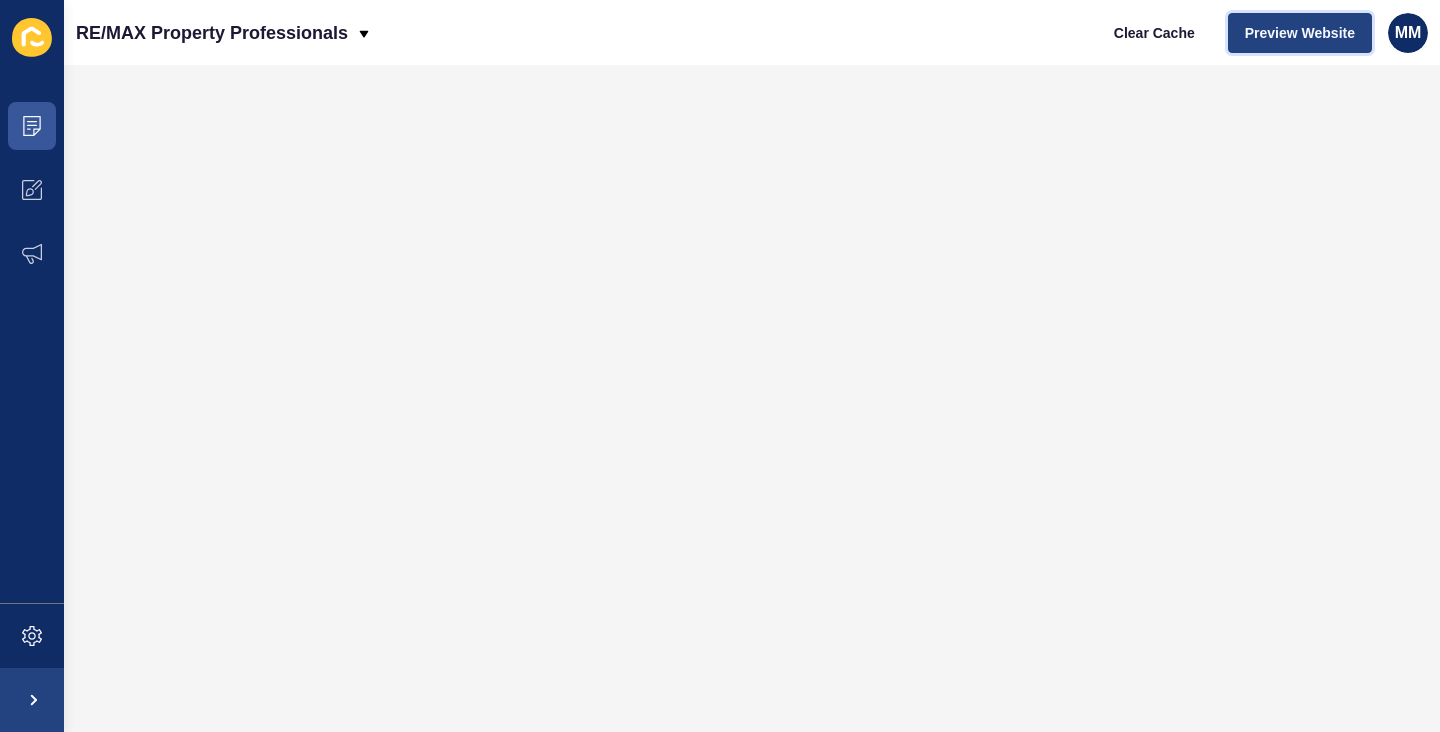 click on "Preview Website" at bounding box center [1300, 33] 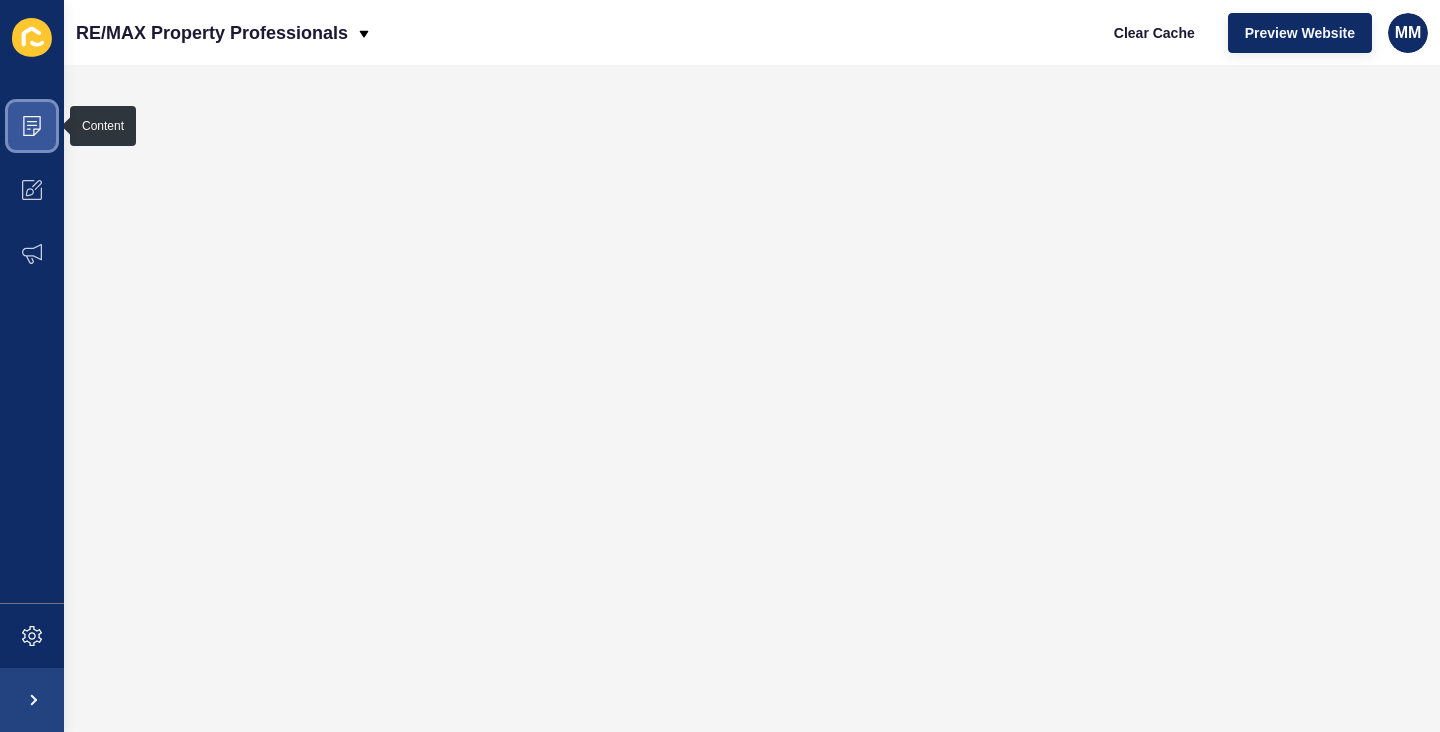 click at bounding box center (32, 126) 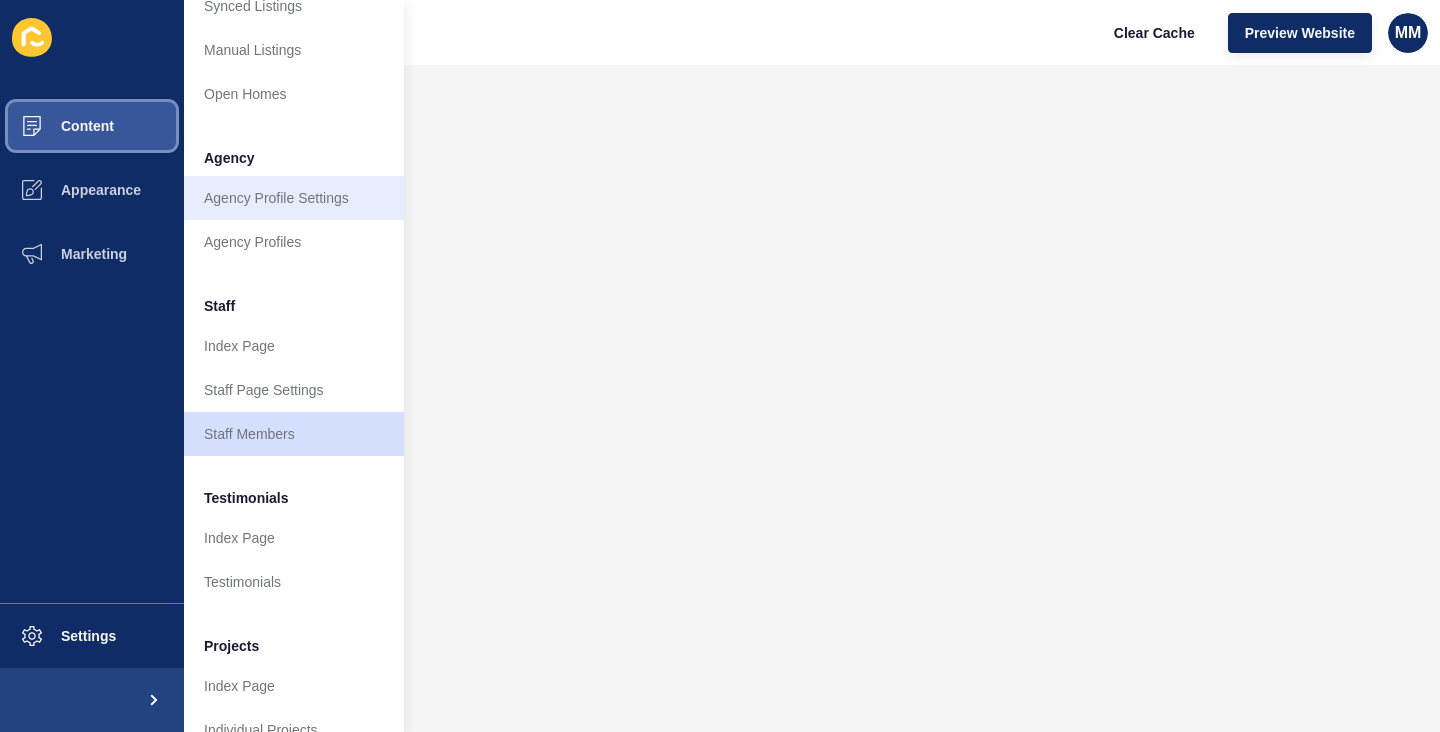 scroll, scrollTop: 440, scrollLeft: 0, axis: vertical 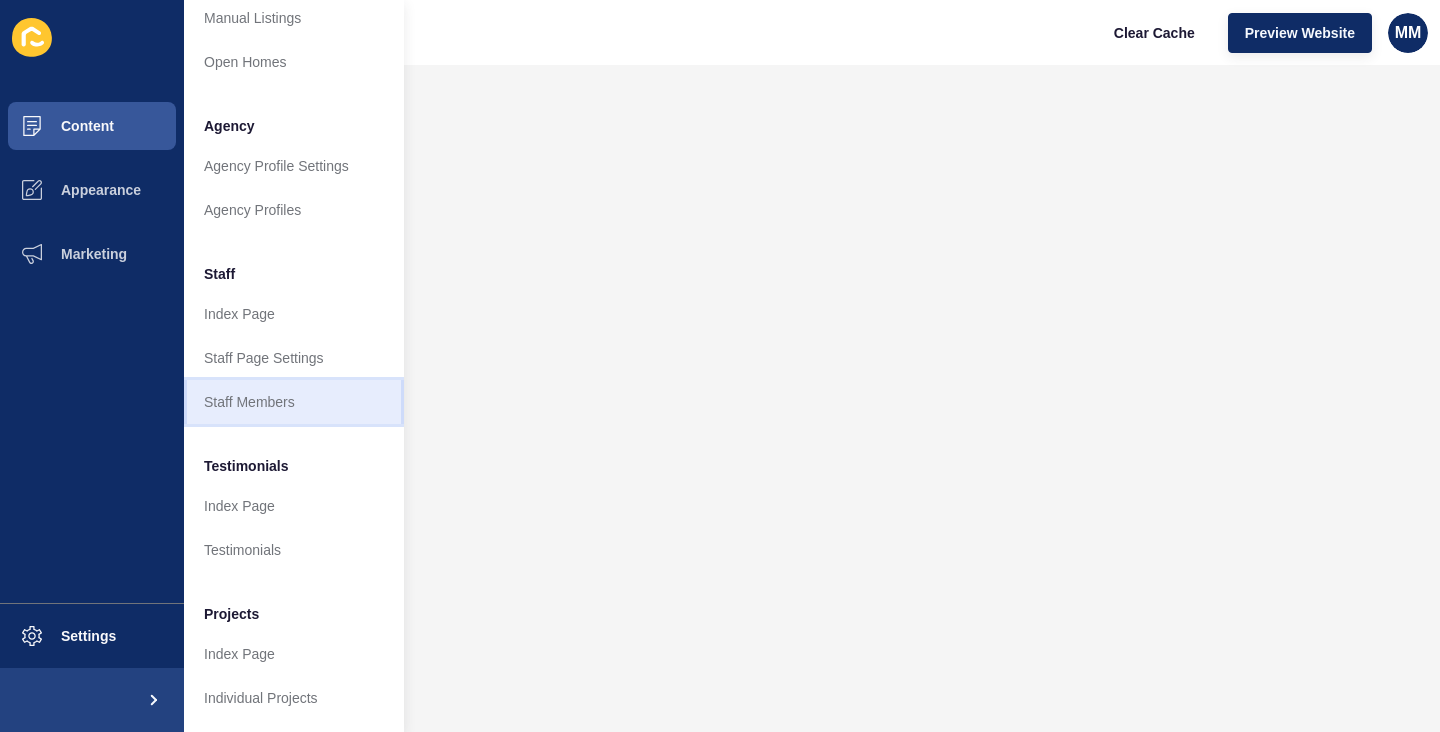 click on "Staff Members" at bounding box center [294, 402] 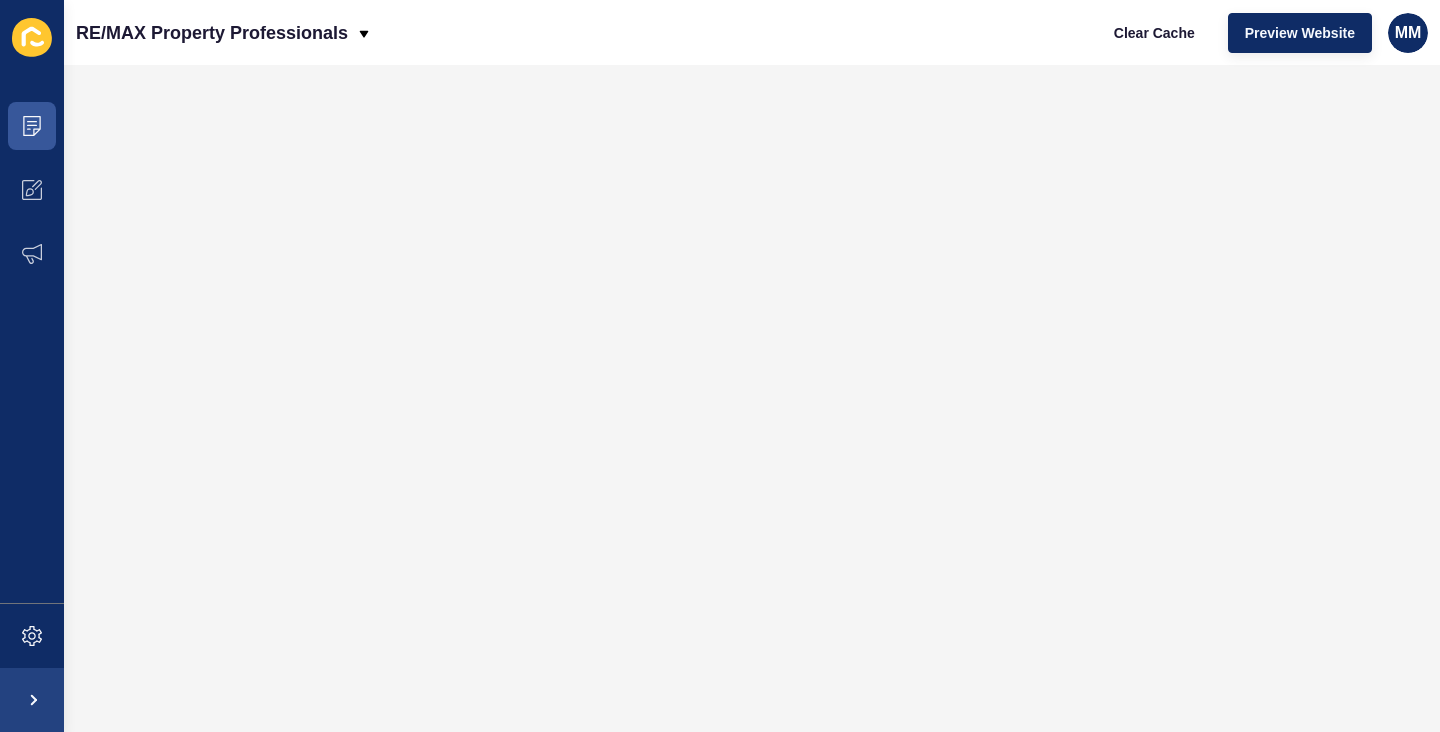 scroll, scrollTop: 0, scrollLeft: 0, axis: both 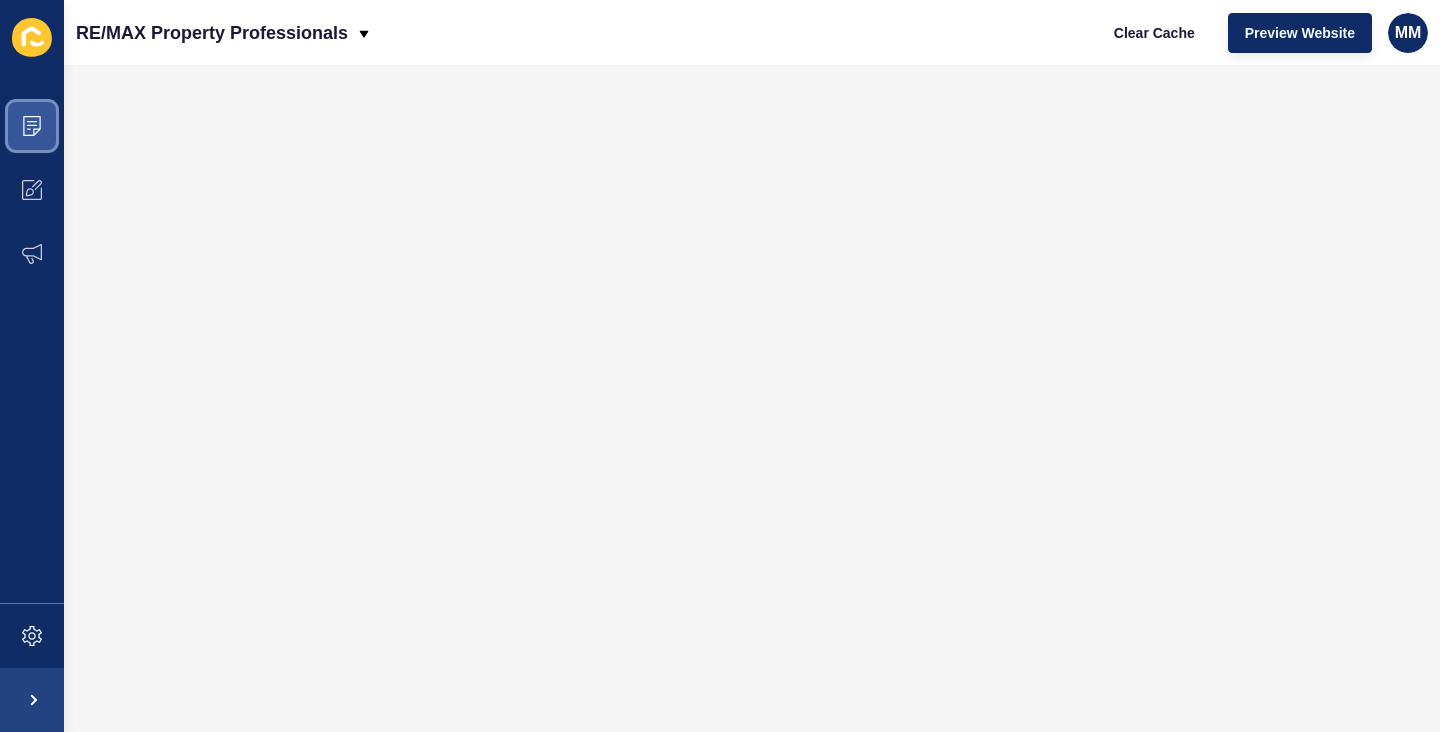 click at bounding box center [32, 126] 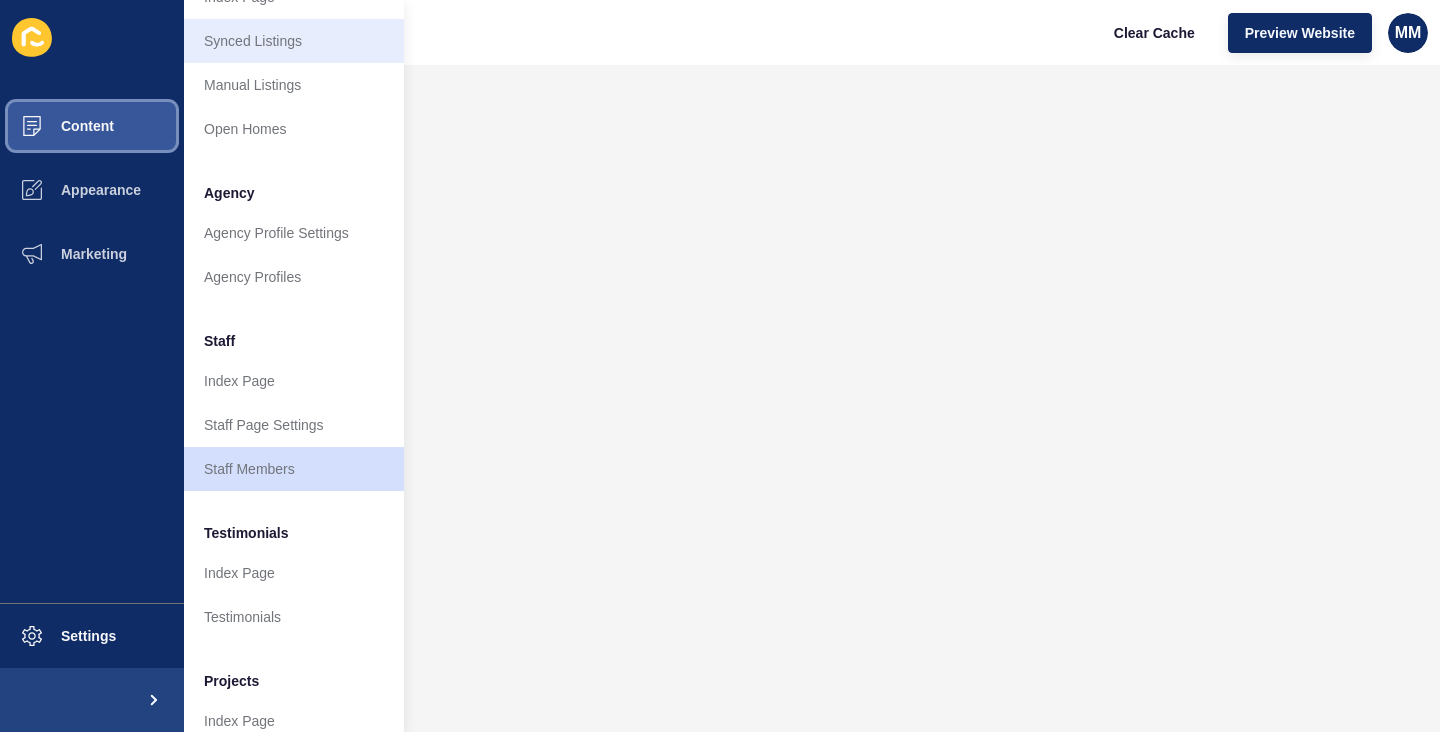 scroll, scrollTop: 440, scrollLeft: 0, axis: vertical 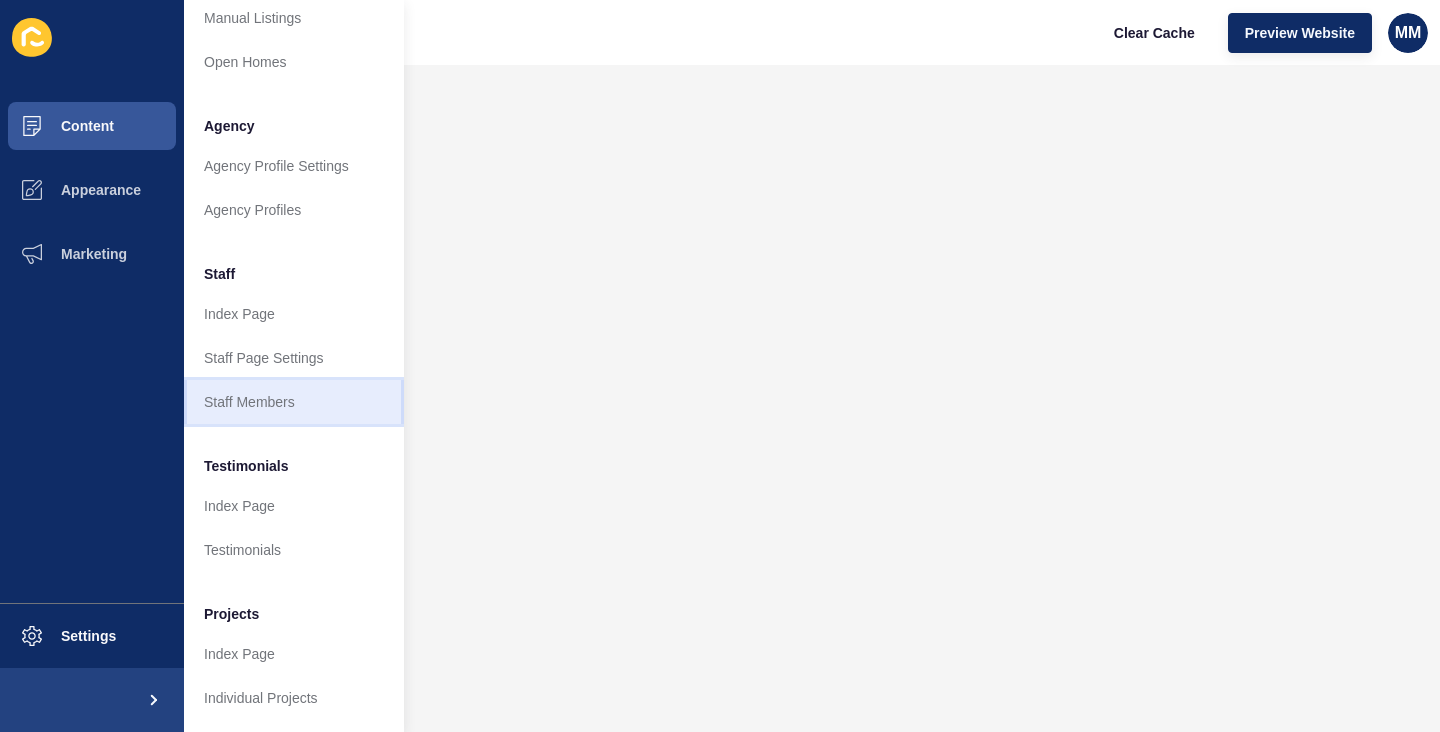 click on "Staff Members" at bounding box center [294, 402] 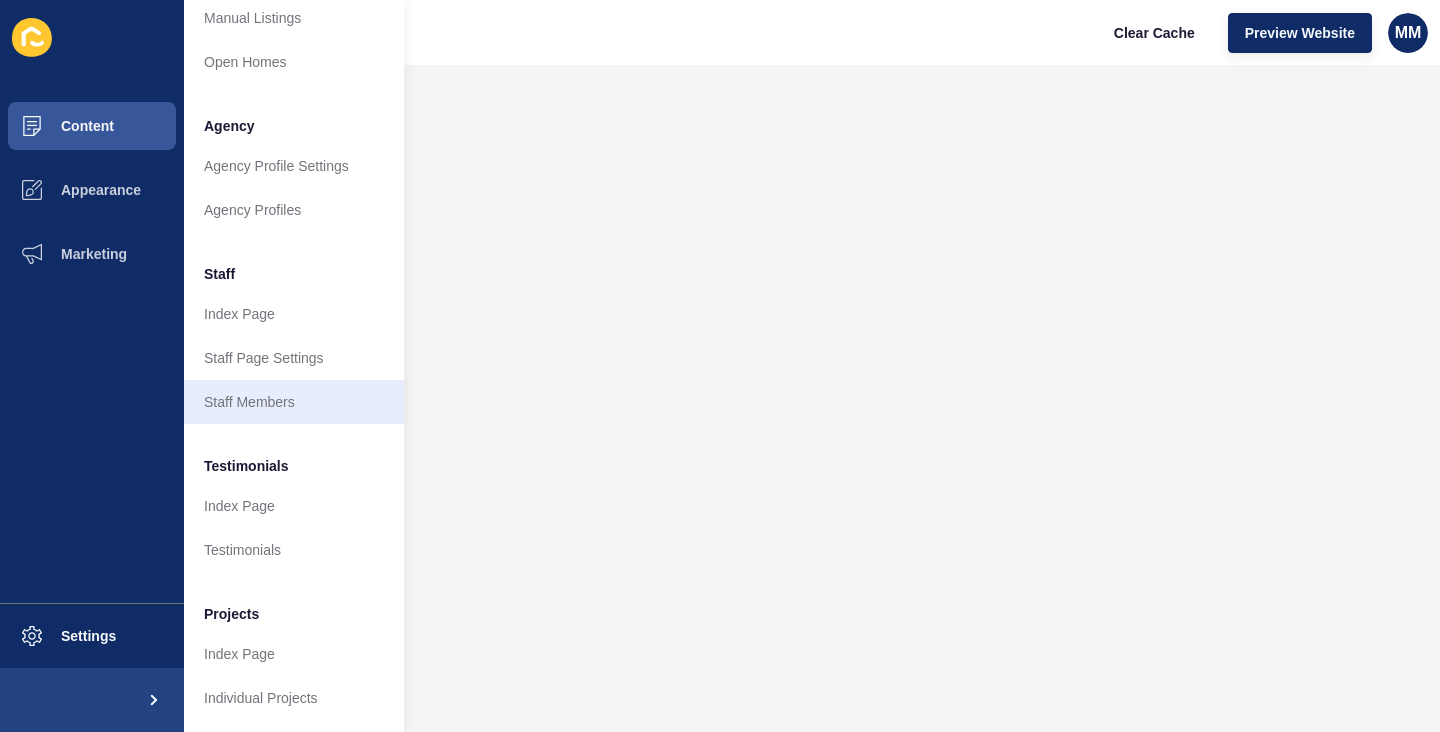 scroll, scrollTop: 0, scrollLeft: 0, axis: both 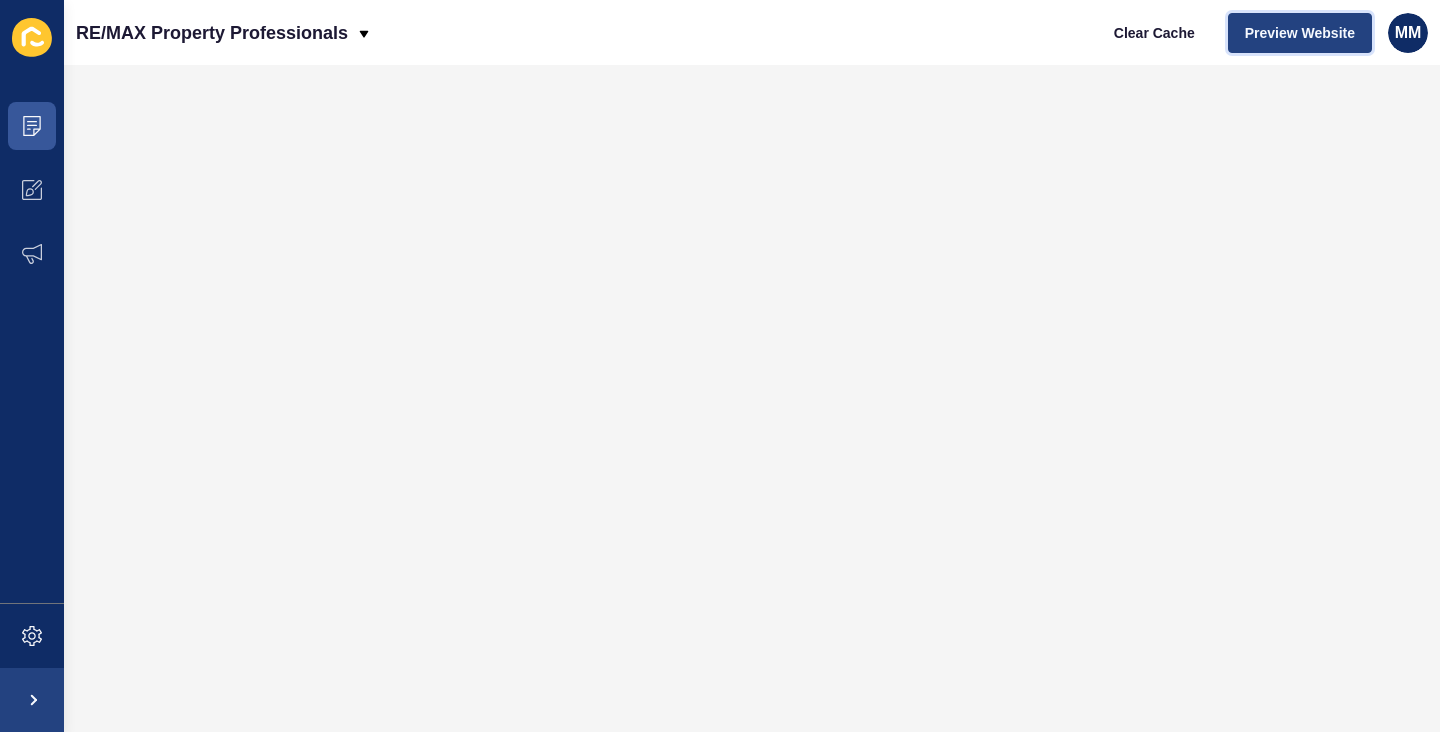 click on "Preview Website" at bounding box center (1300, 33) 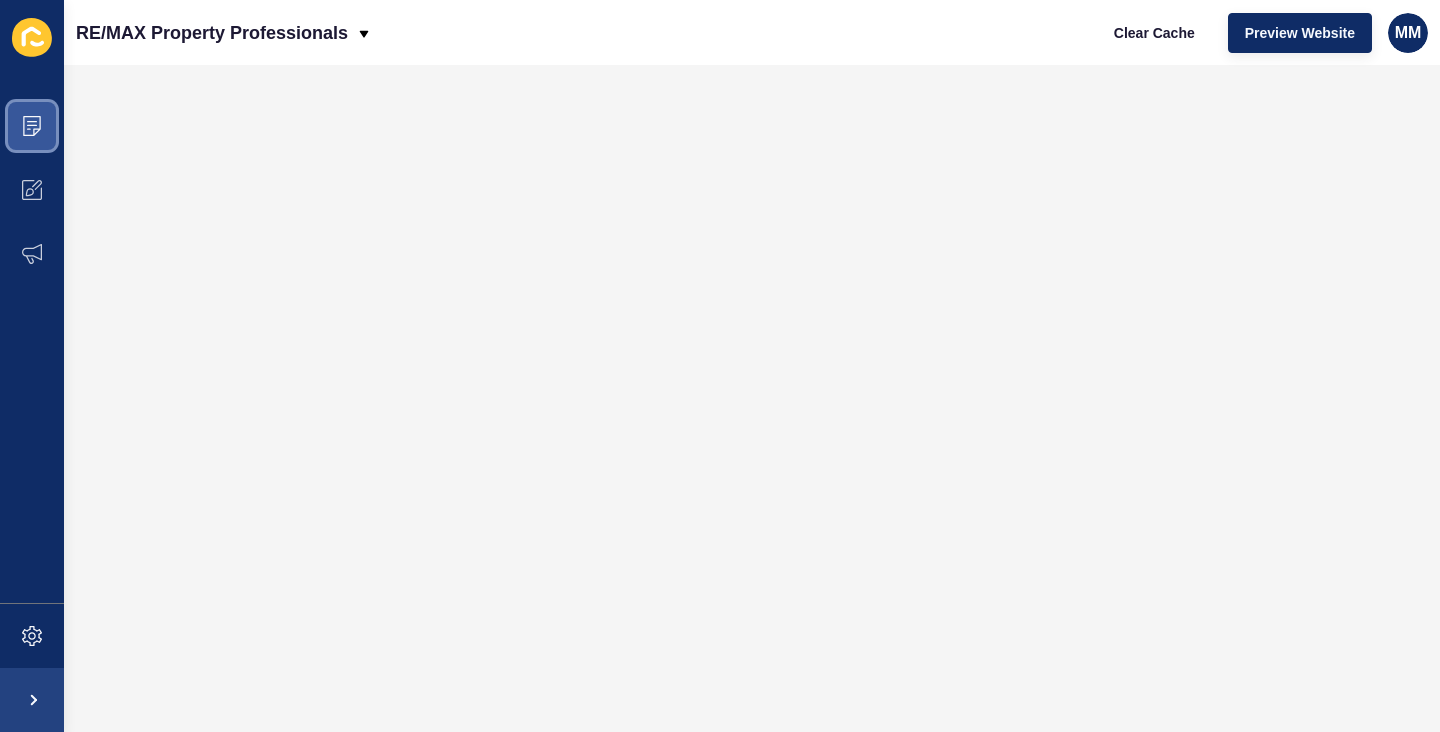 click at bounding box center (32, 126) 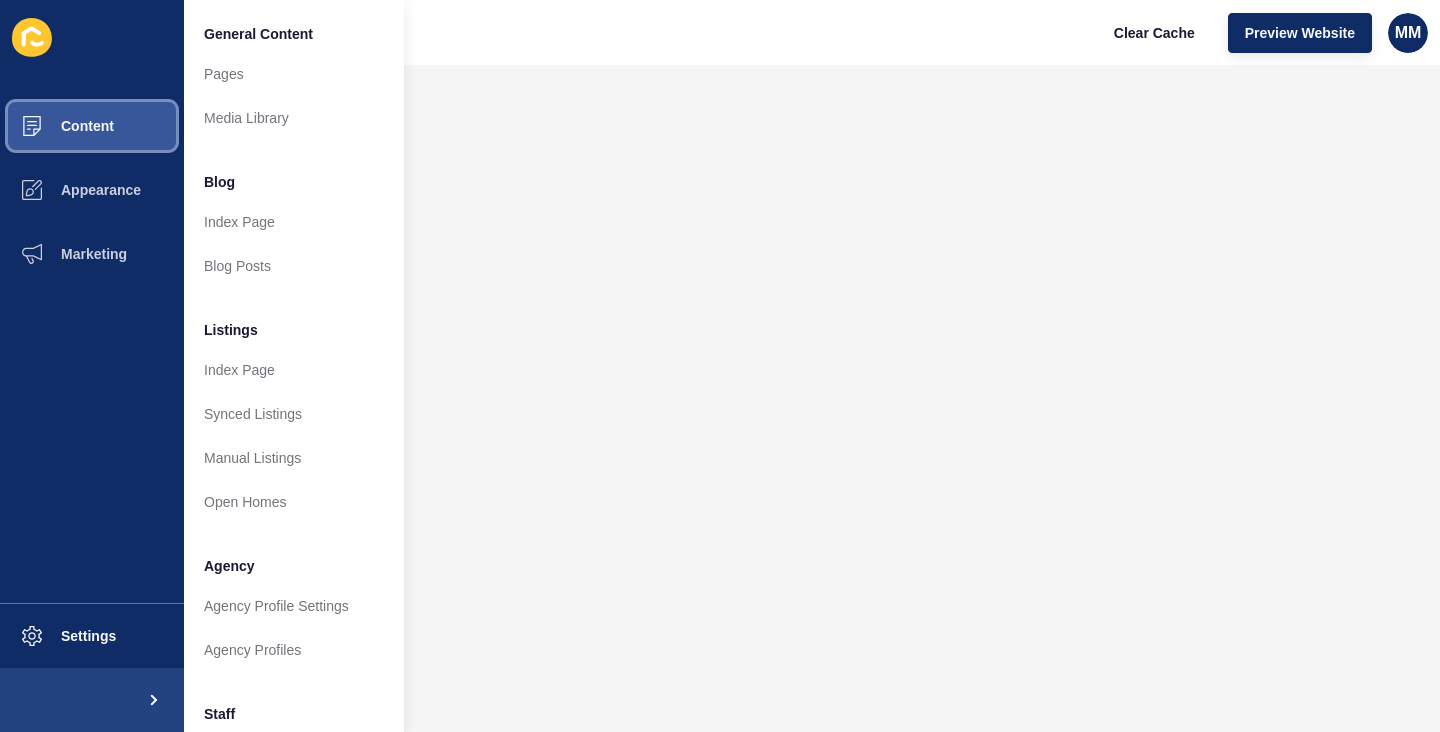 scroll, scrollTop: 440, scrollLeft: 0, axis: vertical 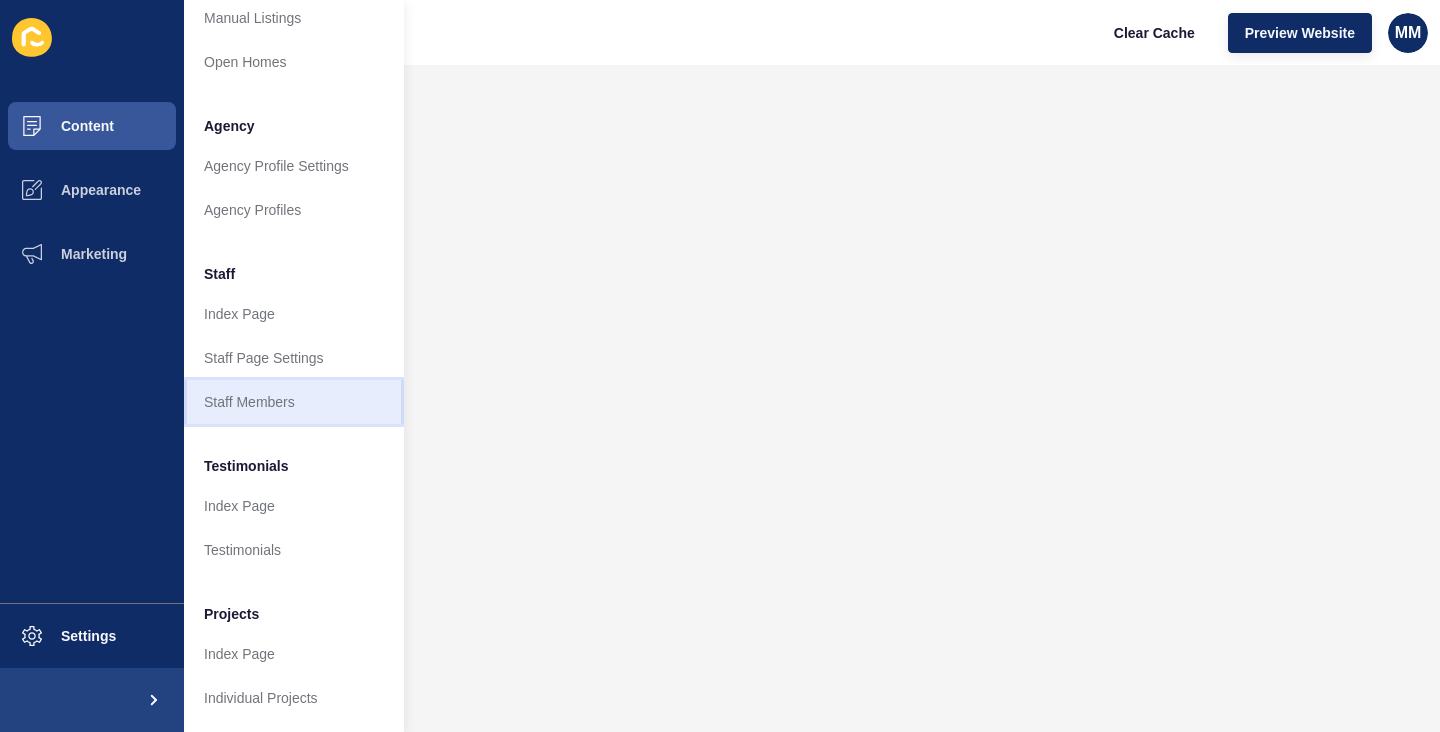 click on "Staff Members" at bounding box center (294, 402) 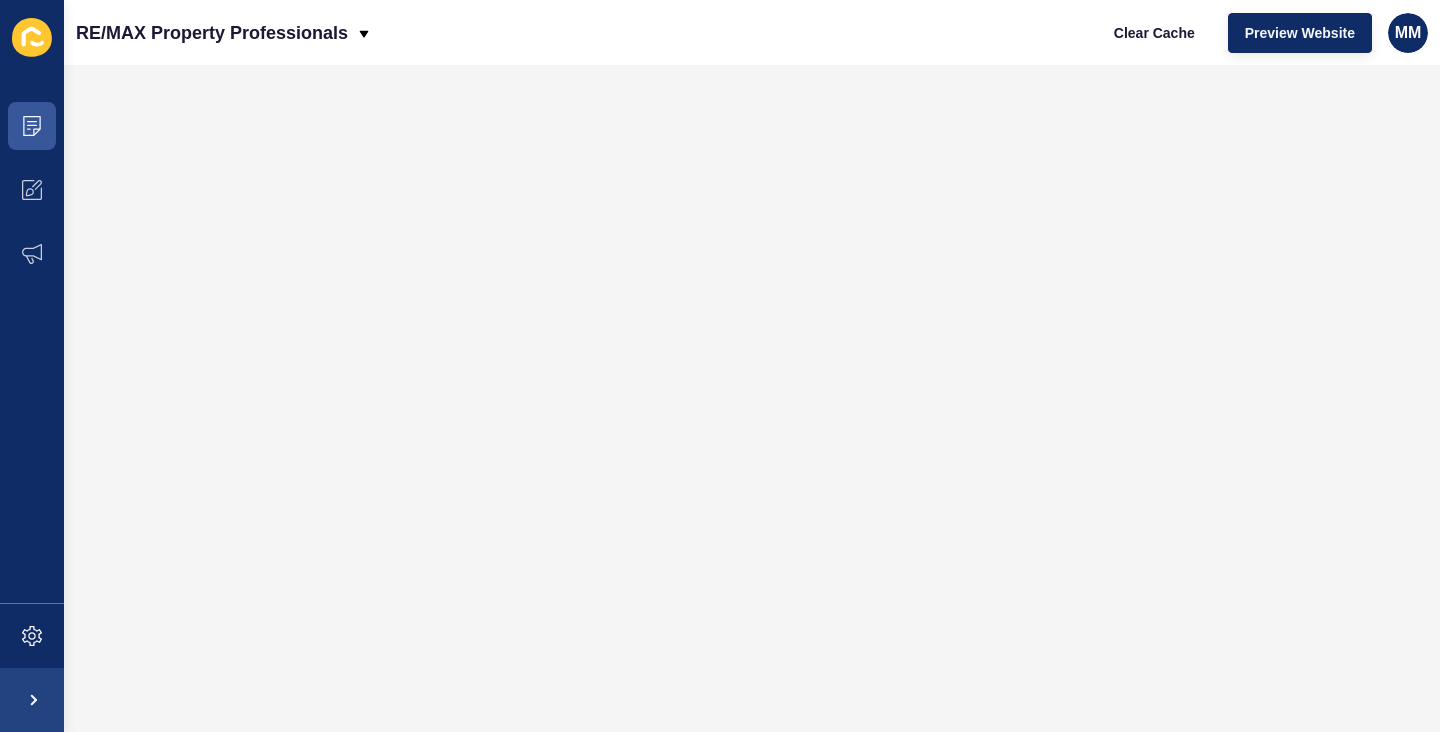 scroll, scrollTop: 0, scrollLeft: 0, axis: both 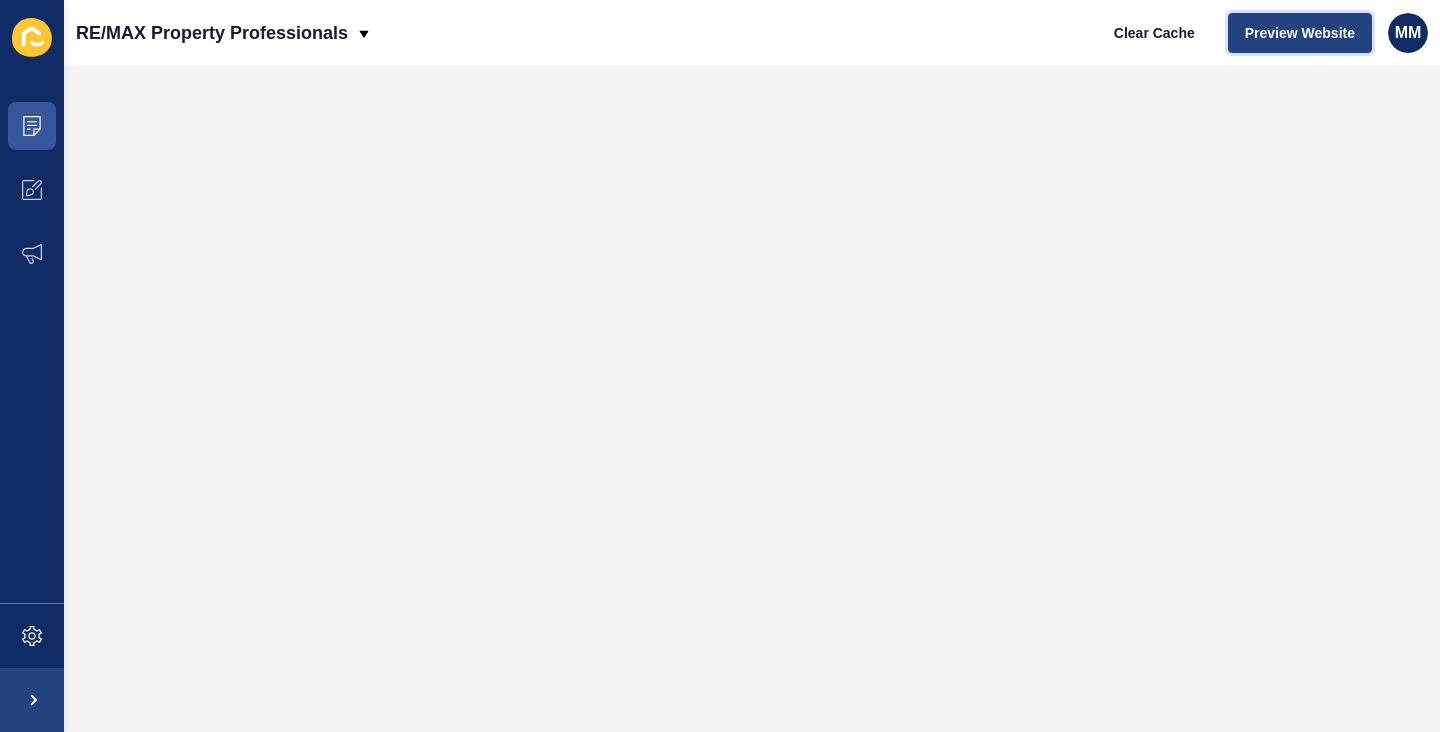 click on "Preview Website" at bounding box center (1300, 33) 